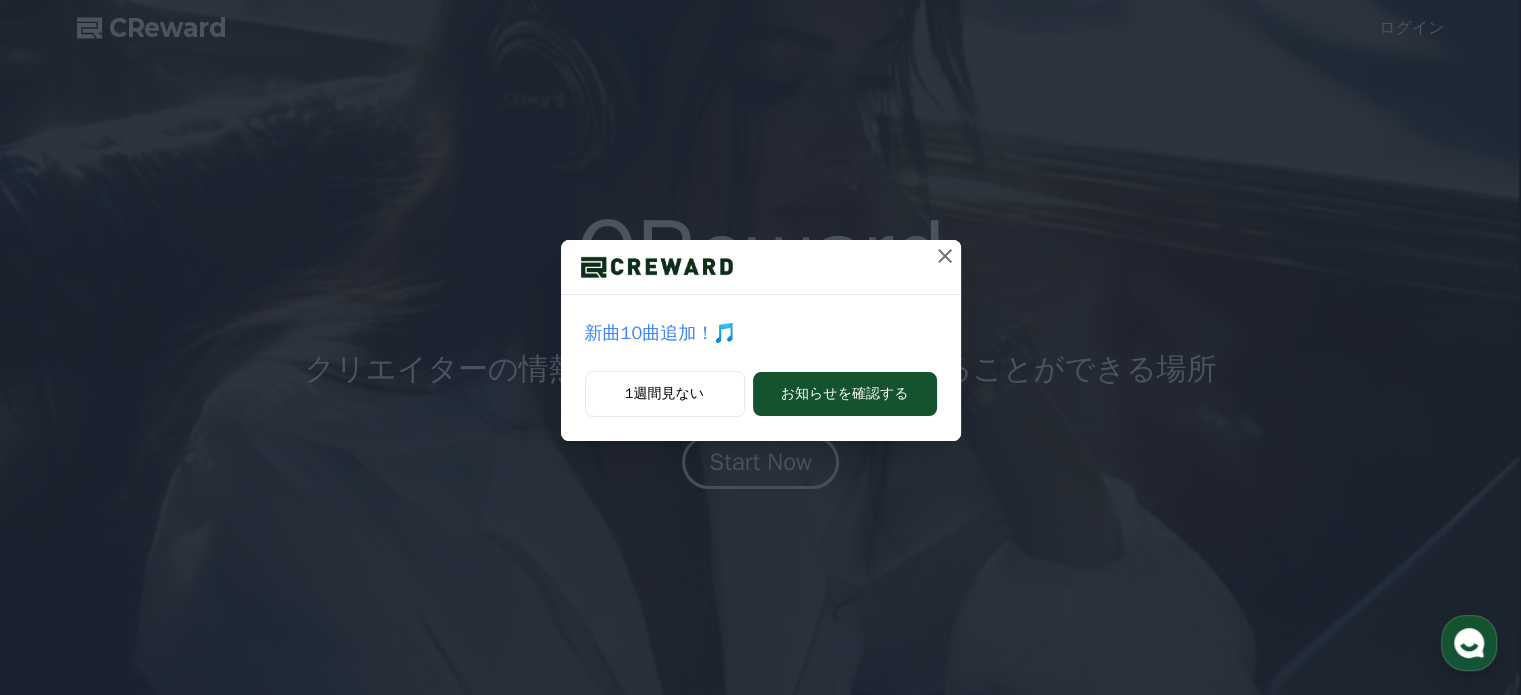 scroll, scrollTop: 0, scrollLeft: 0, axis: both 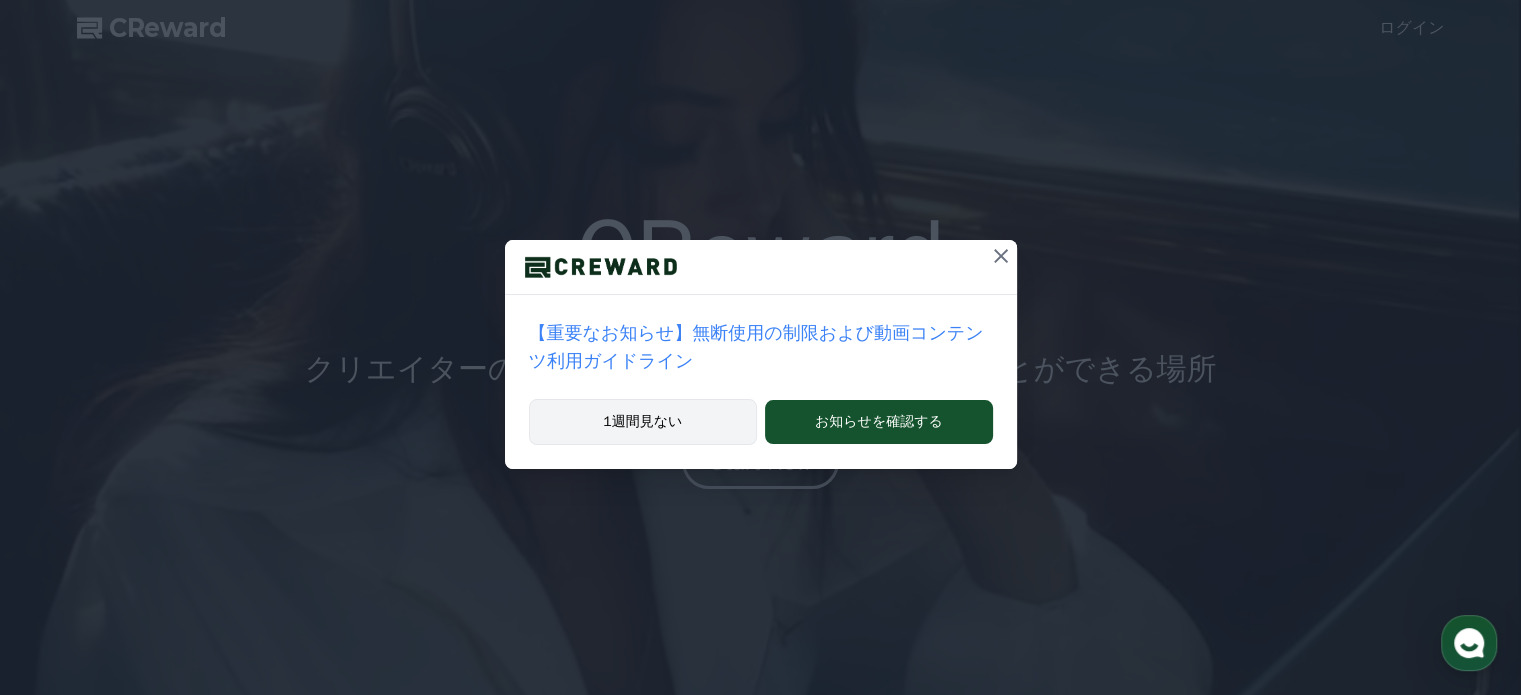 click on "1週間見ない" at bounding box center [643, 422] 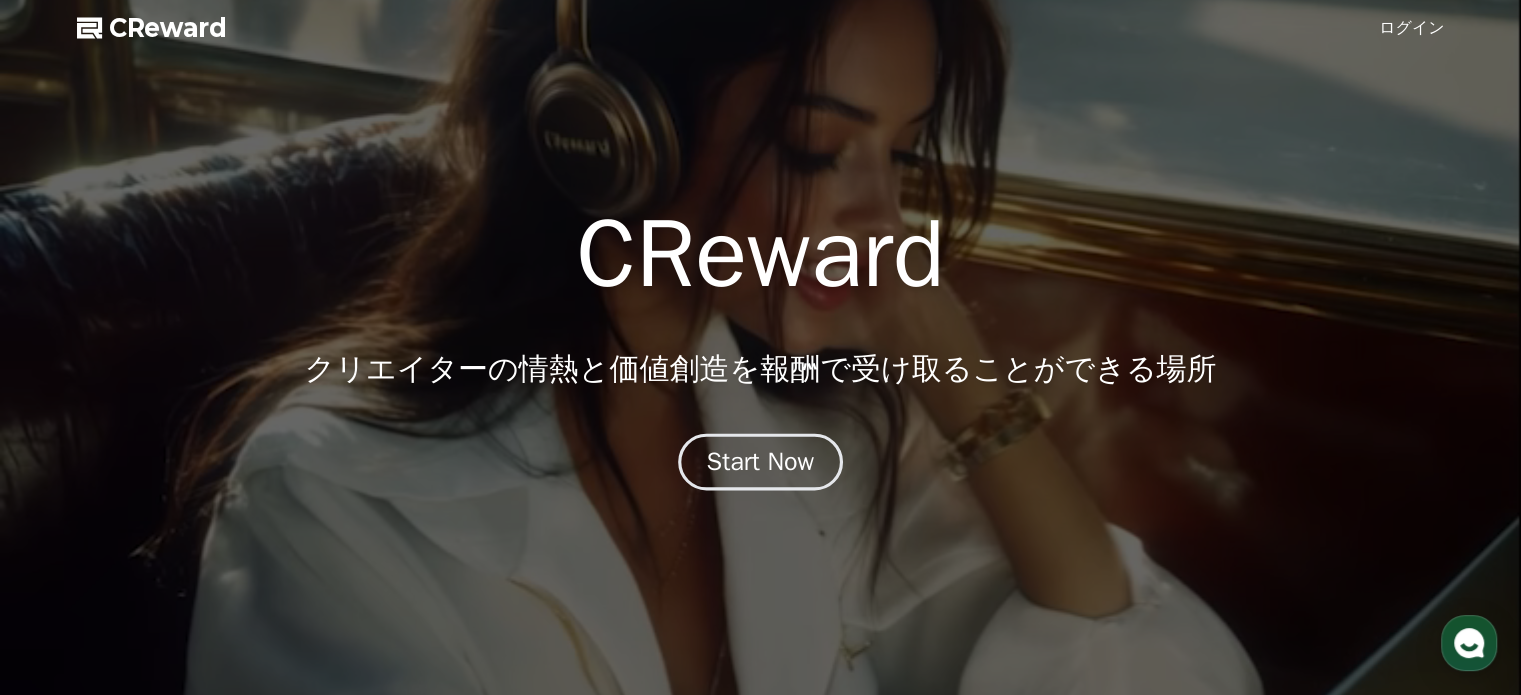 click on "Start Now" at bounding box center (761, 462) 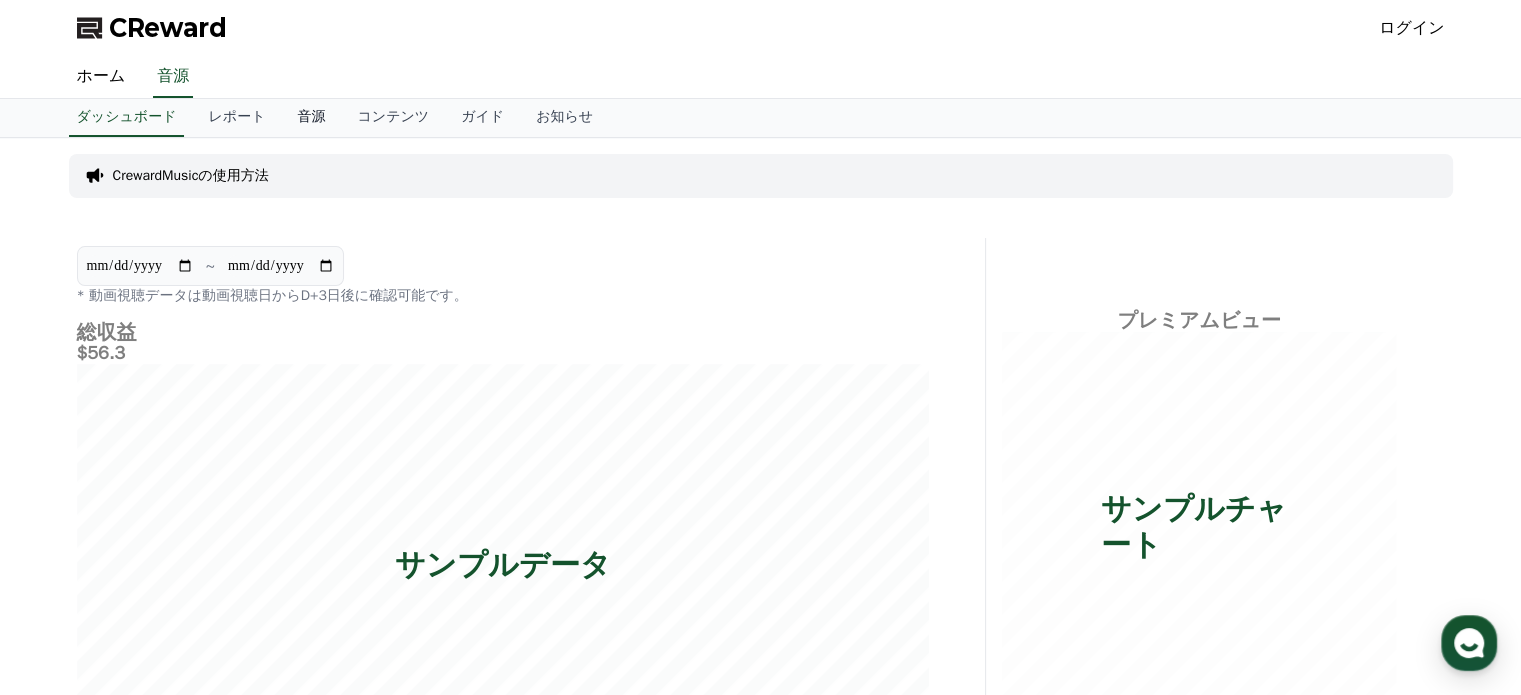 click on "音源" at bounding box center [311, 118] 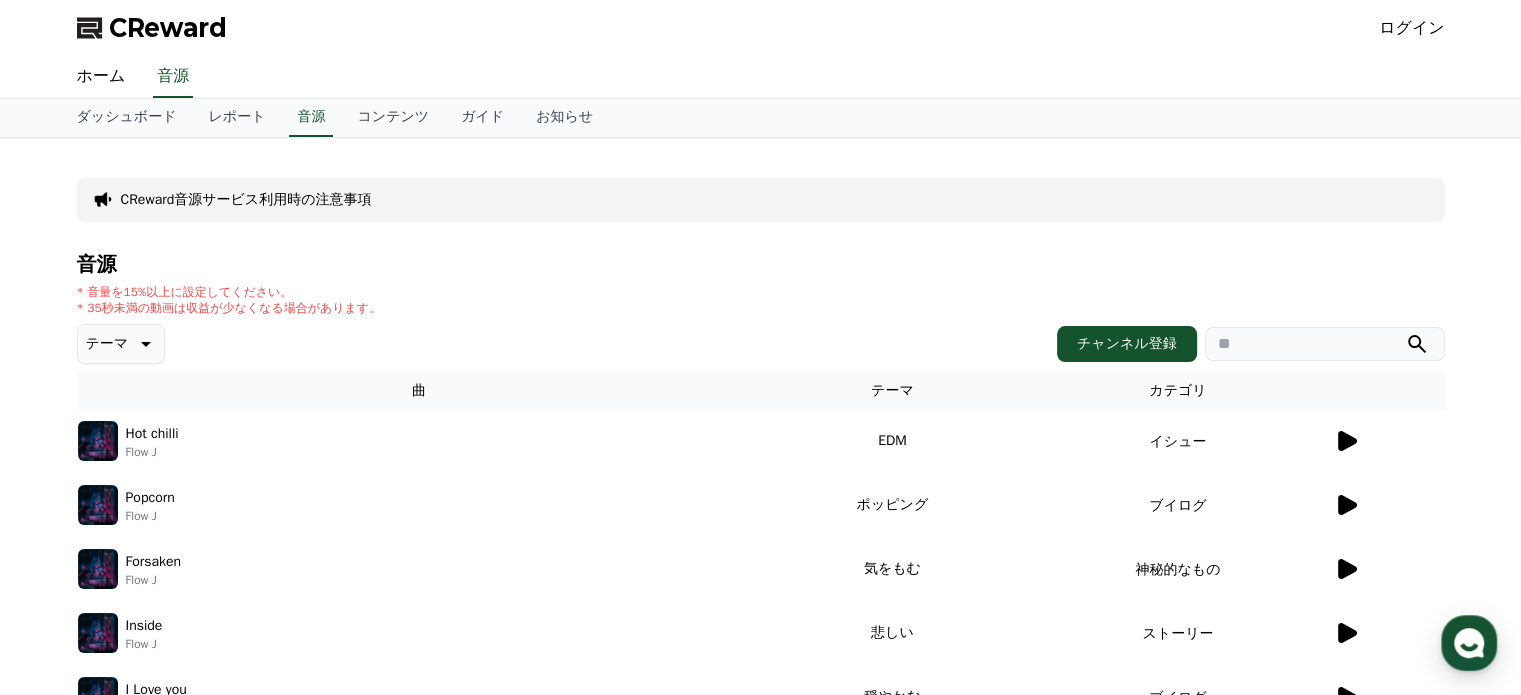 click on "ログイン" at bounding box center (1412, 28) 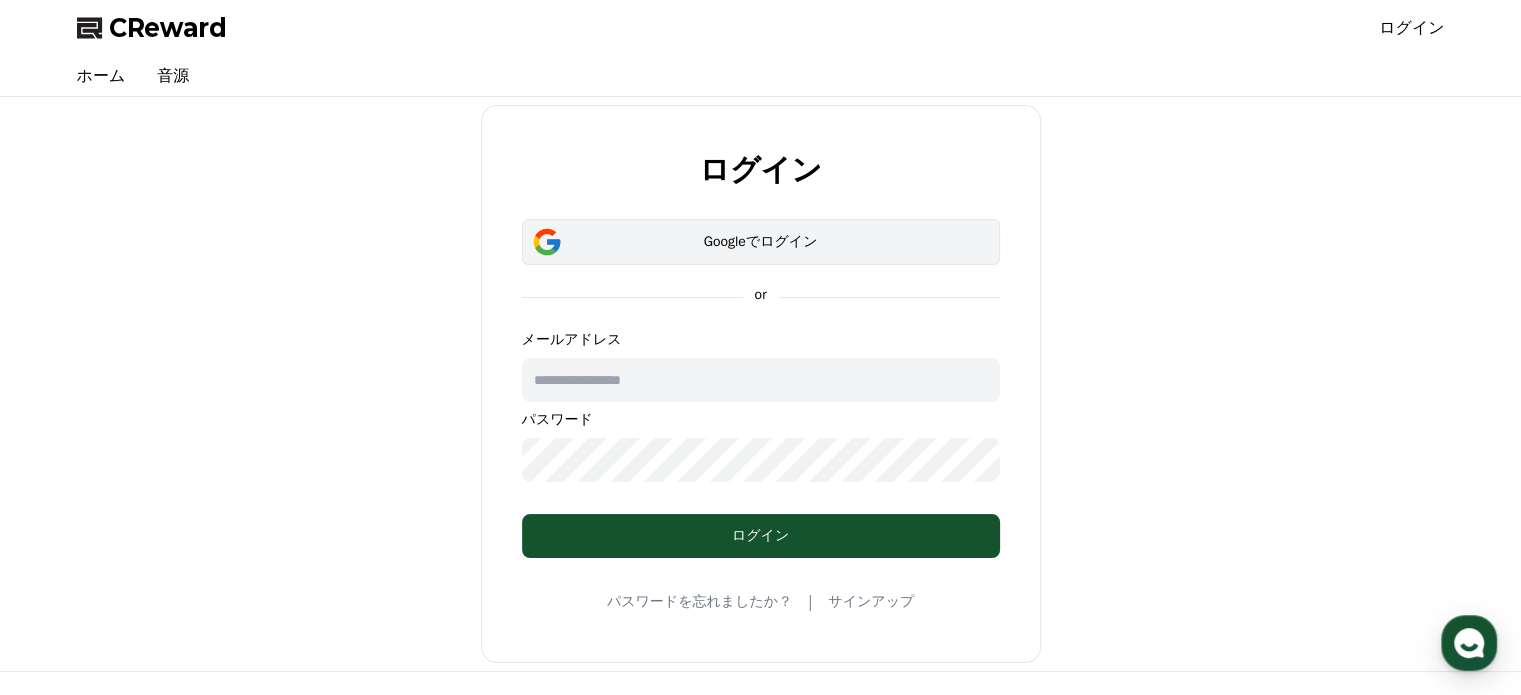 click on "Googleでログイン" at bounding box center (761, 242) 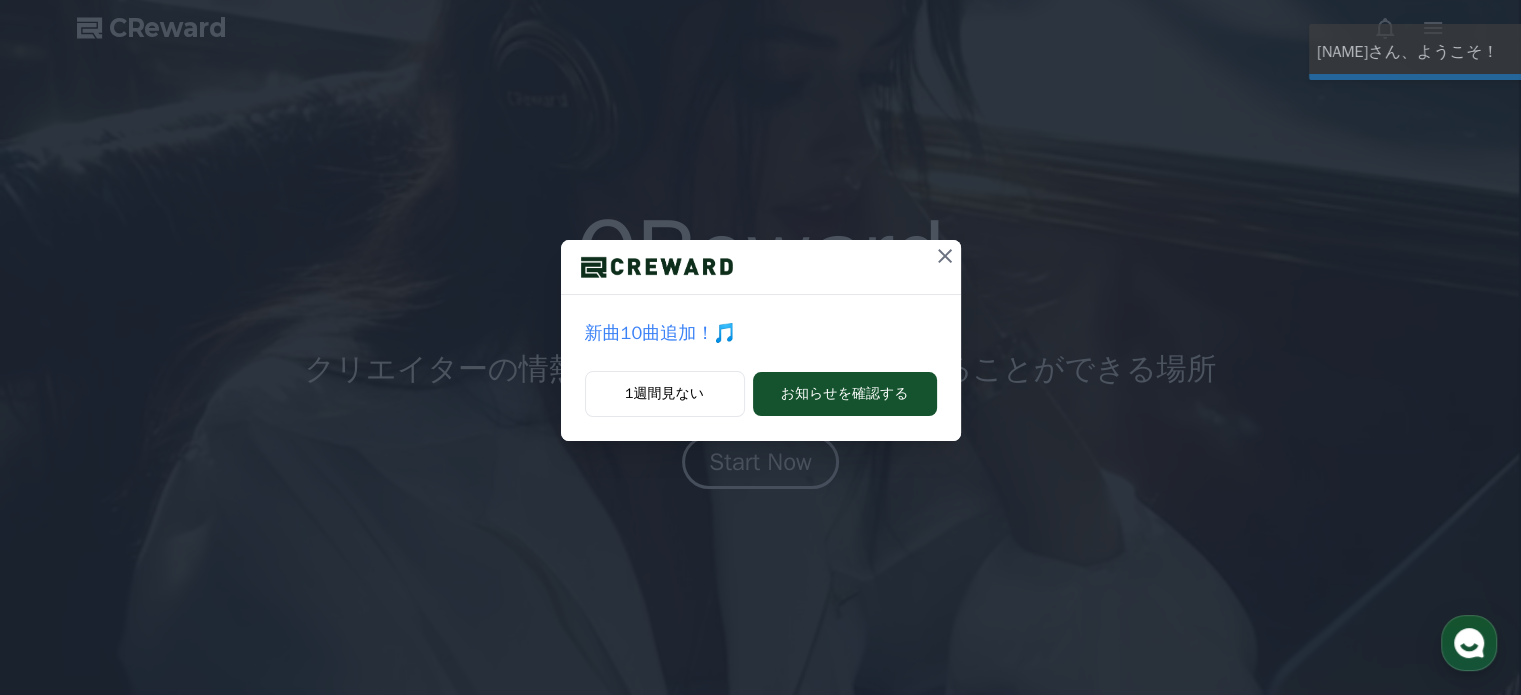 scroll, scrollTop: 0, scrollLeft: 0, axis: both 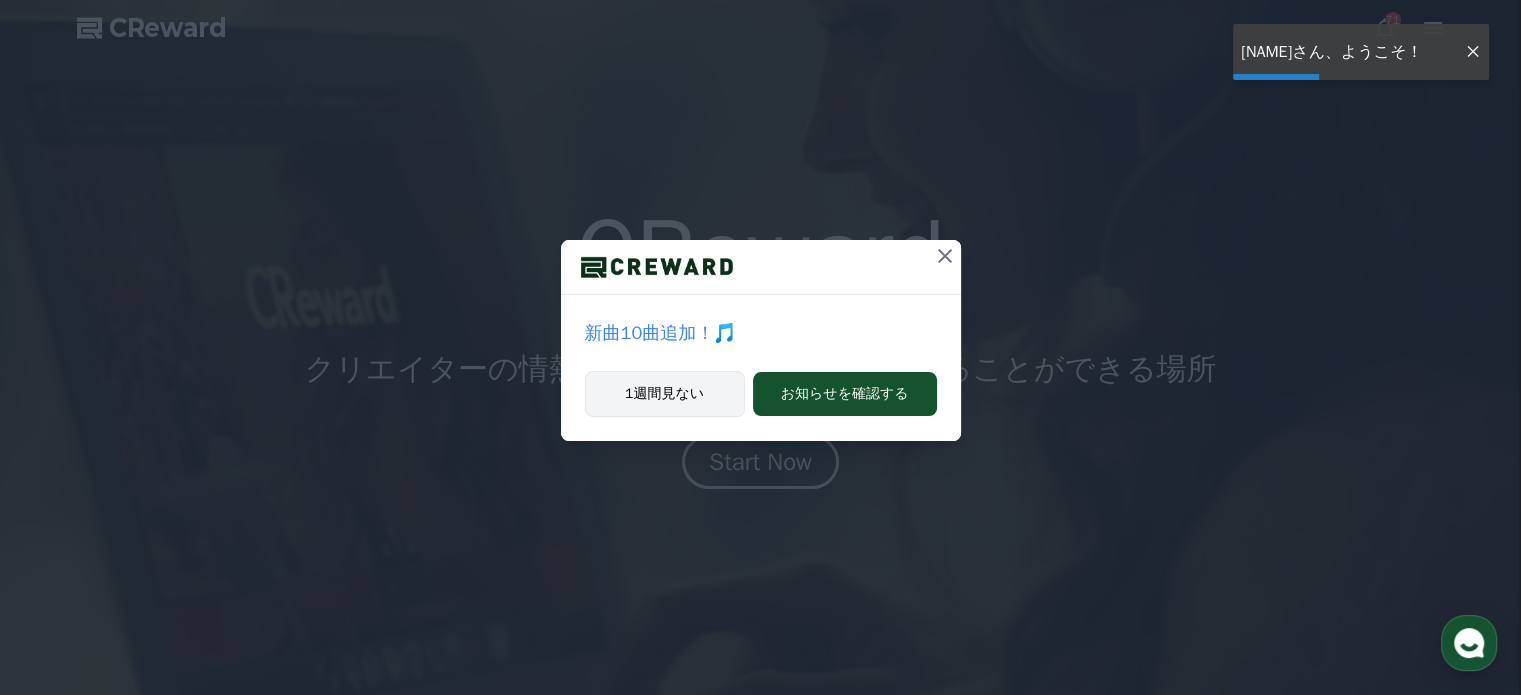 click on "[TIME_PERIOD]見ない     お知らせを確認する" at bounding box center [761, 406] 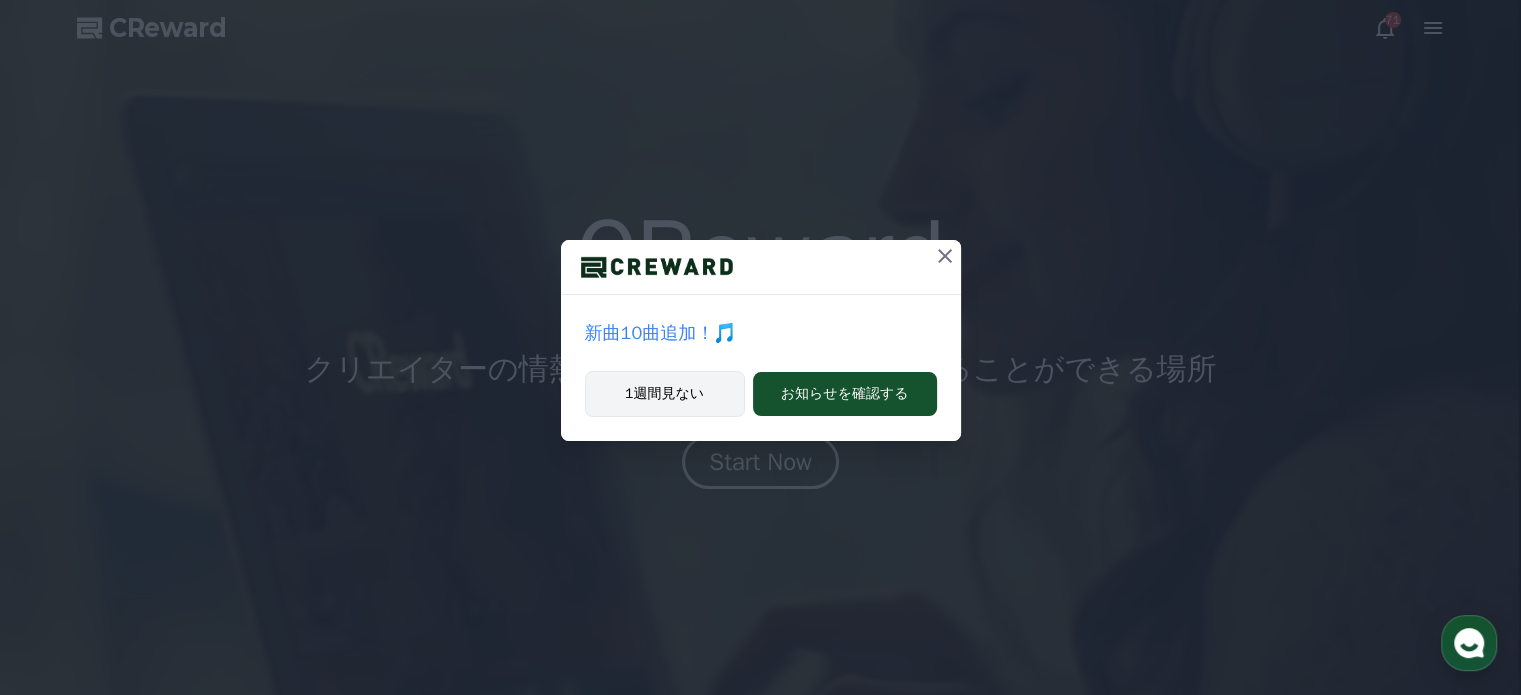 click on "1週間見ない" at bounding box center (665, 394) 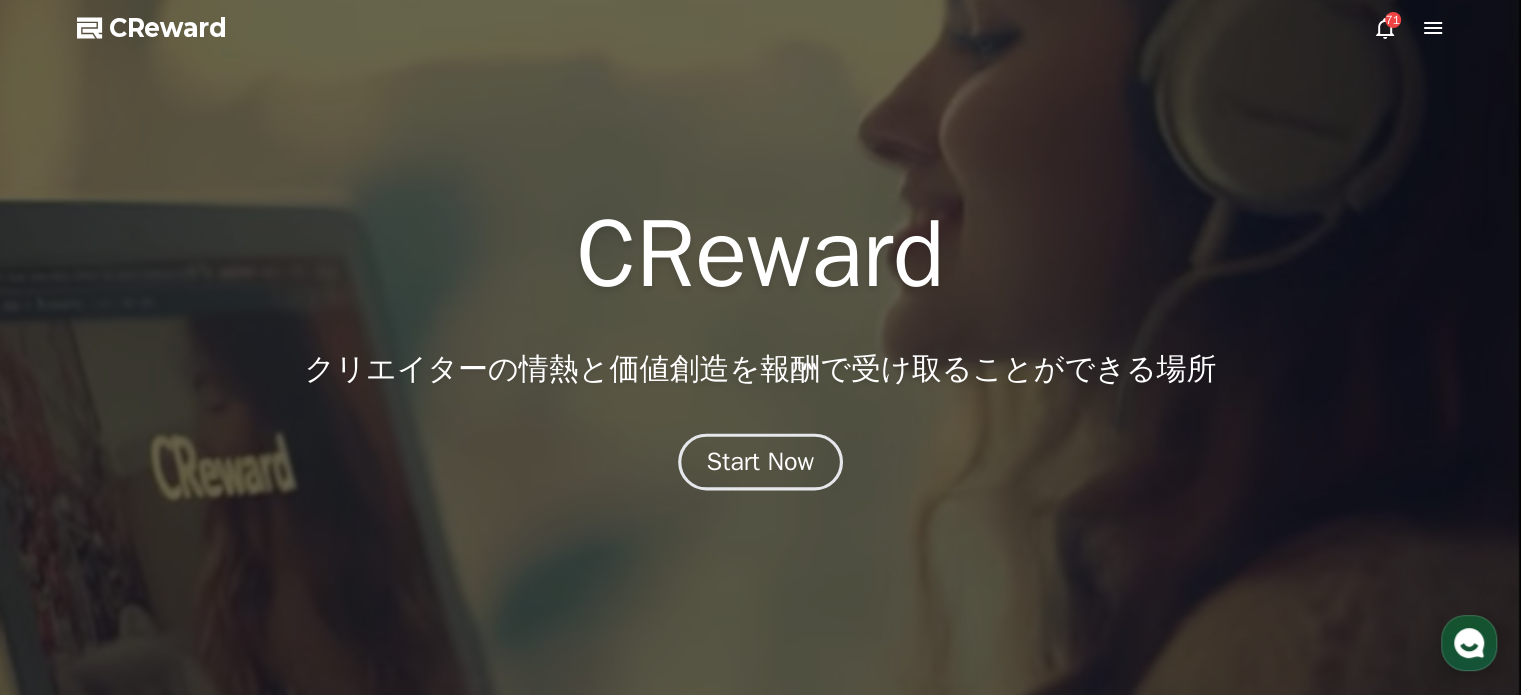 click on "Start Now" at bounding box center (761, 462) 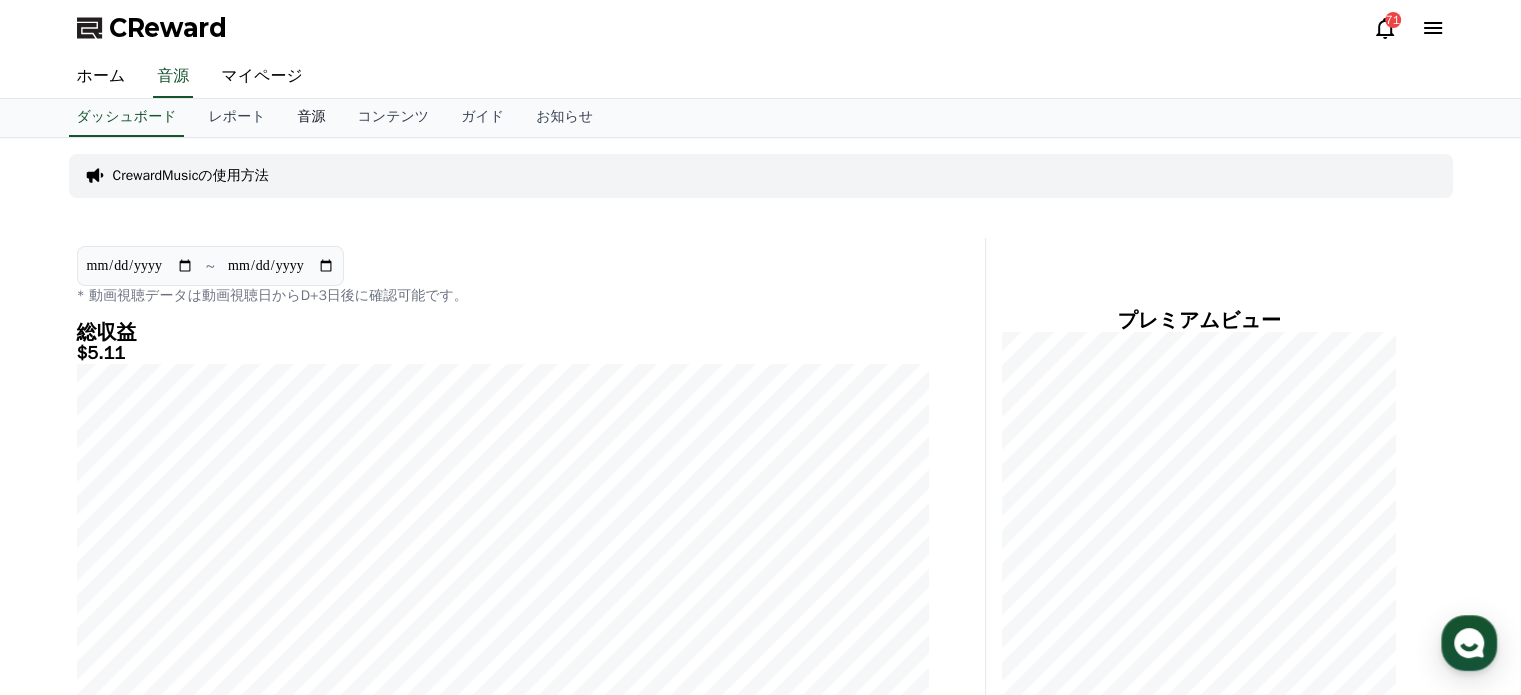 click on "音源" at bounding box center [311, 118] 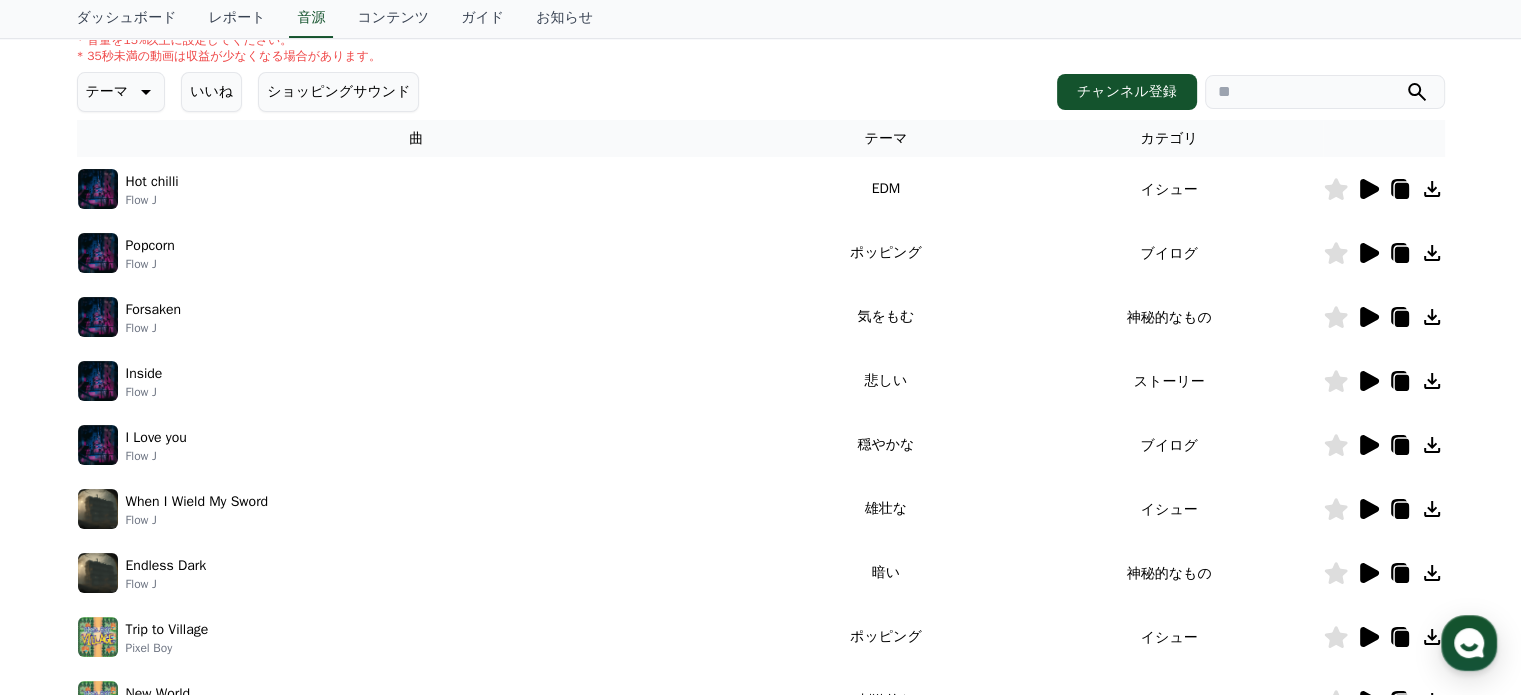 scroll, scrollTop: 200, scrollLeft: 0, axis: vertical 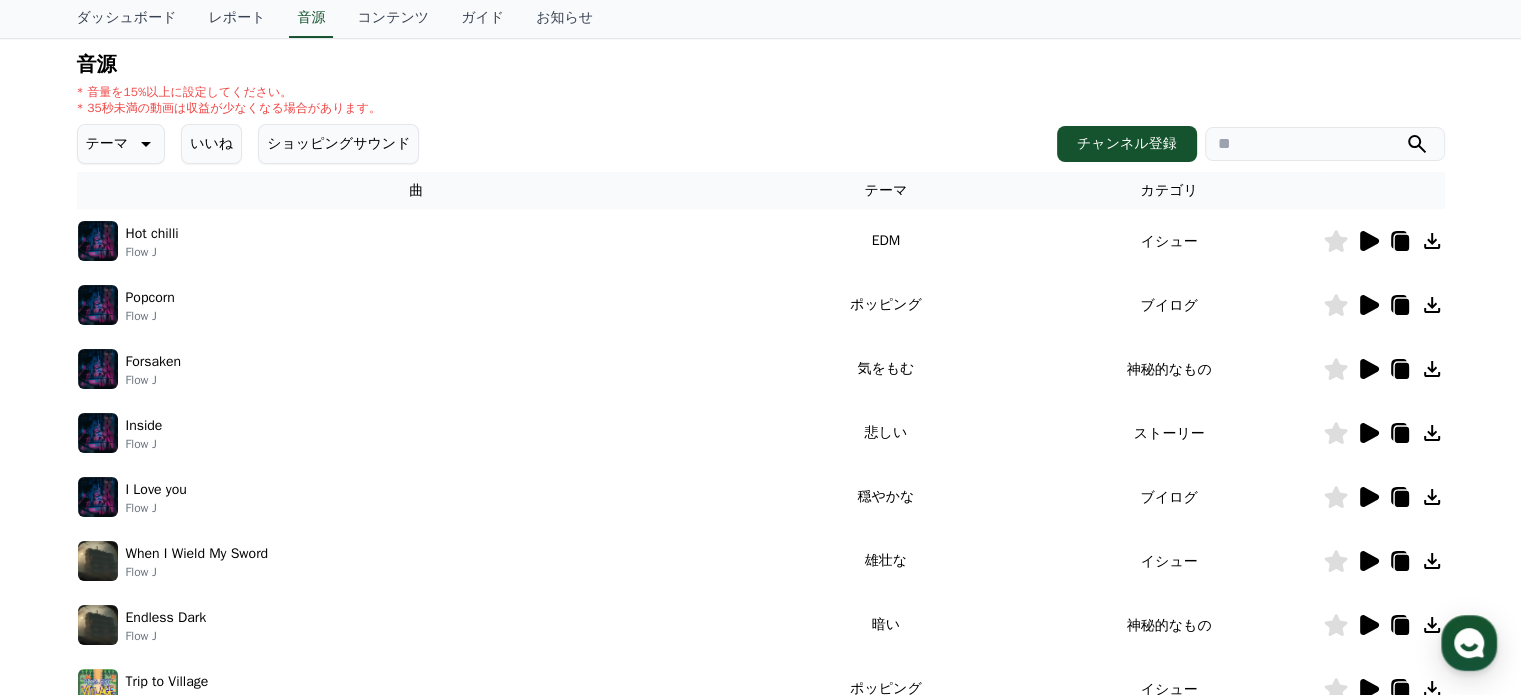 click 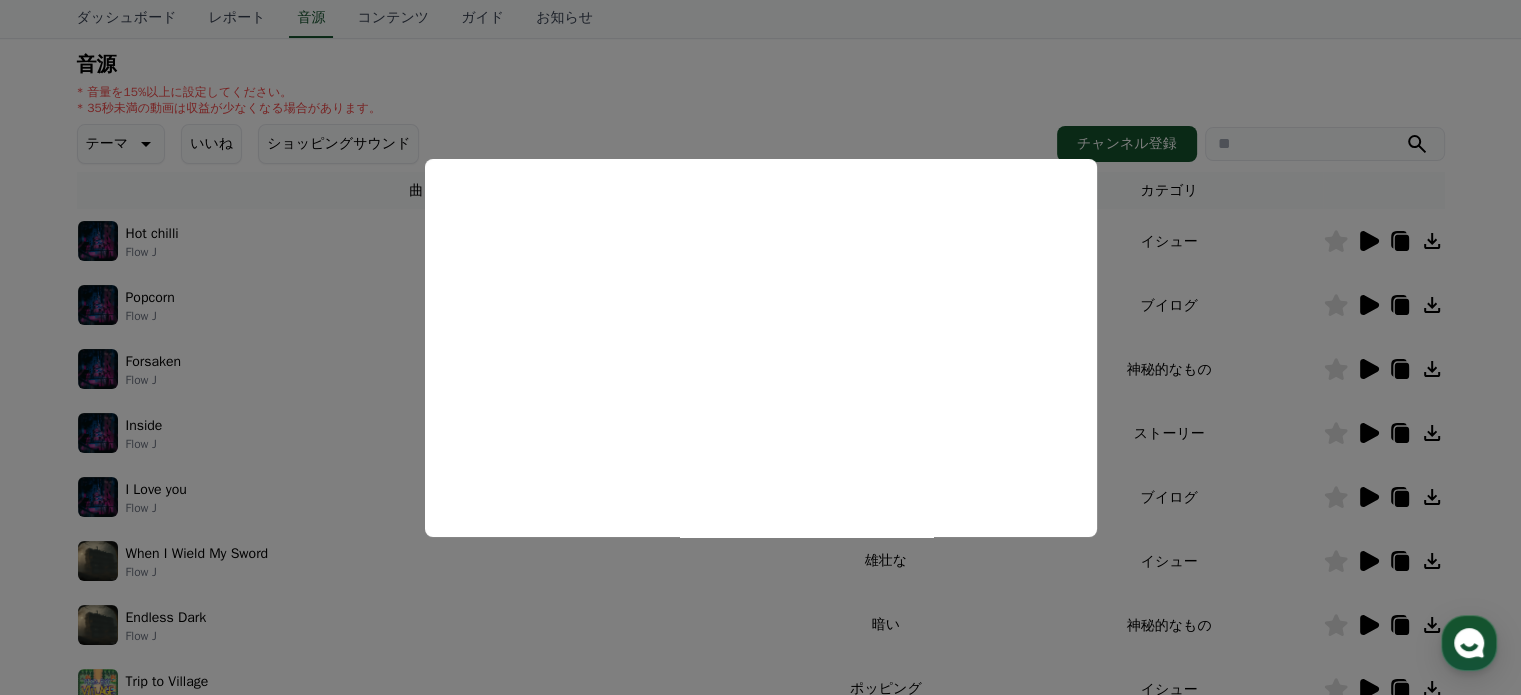 click at bounding box center (760, 347) 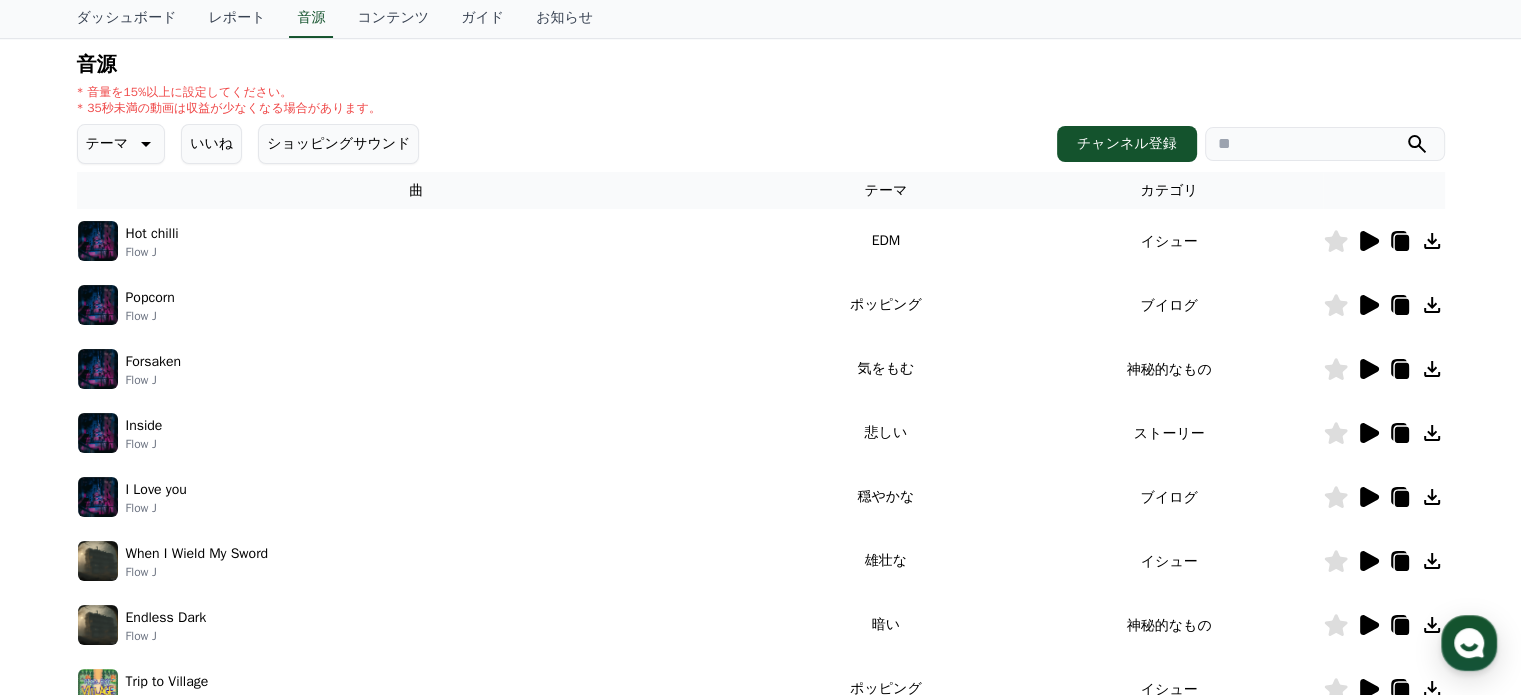 click 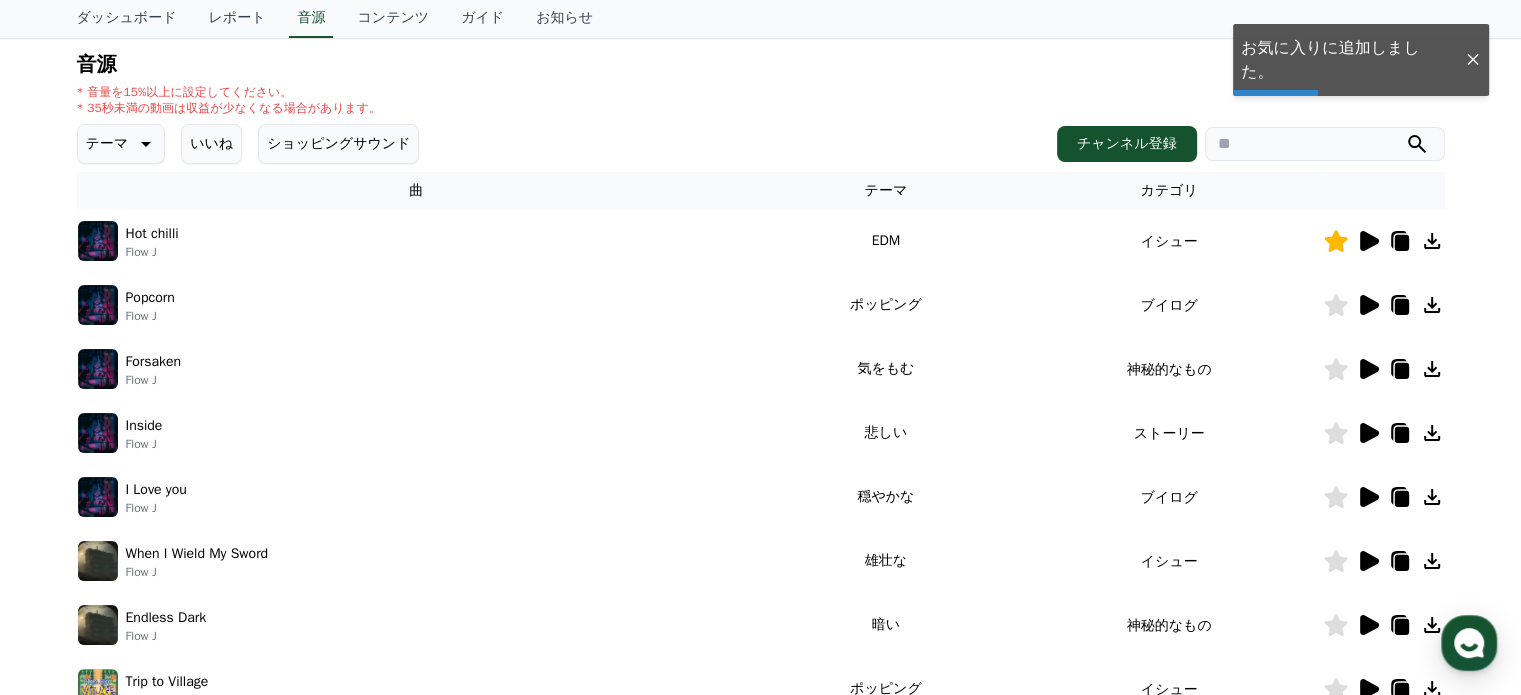 click on "Popcorn" at bounding box center (150, 297) 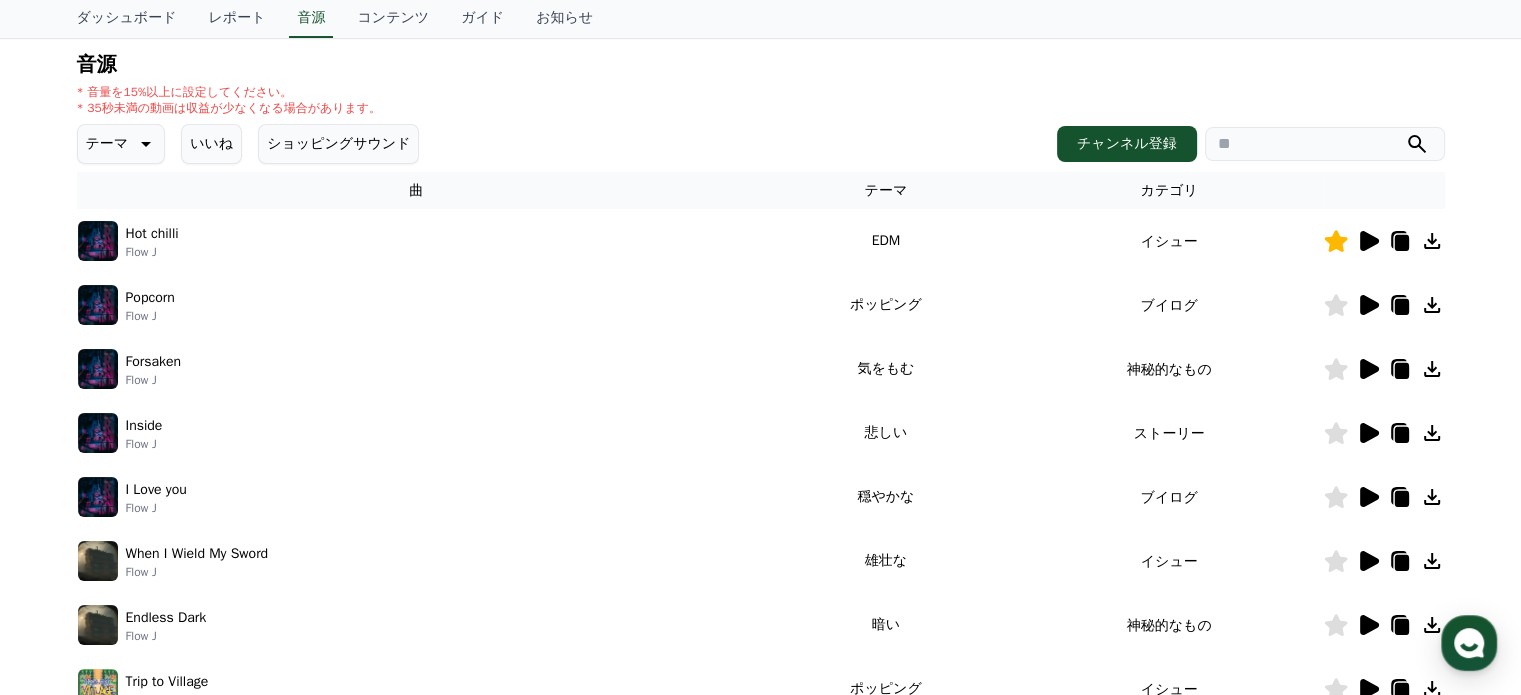 click at bounding box center (1384, 305) 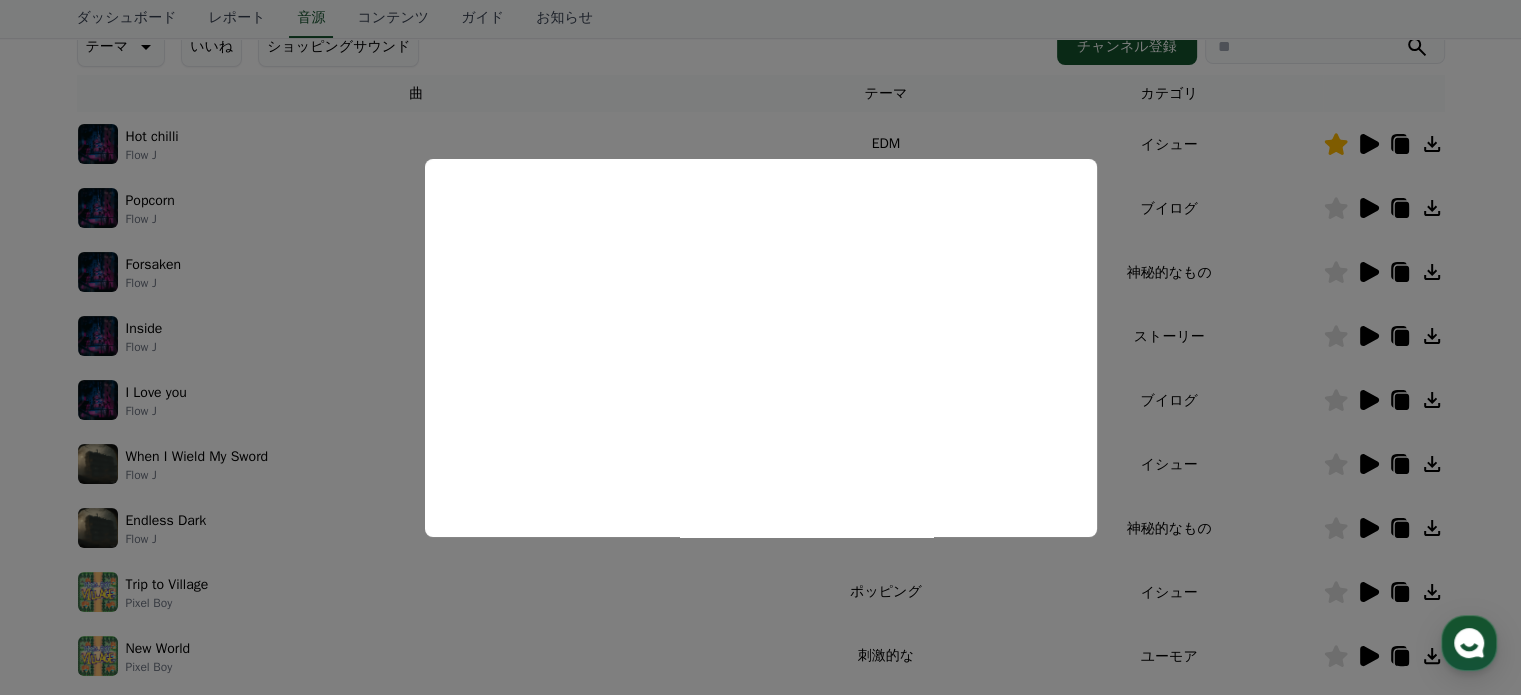 scroll, scrollTop: 300, scrollLeft: 0, axis: vertical 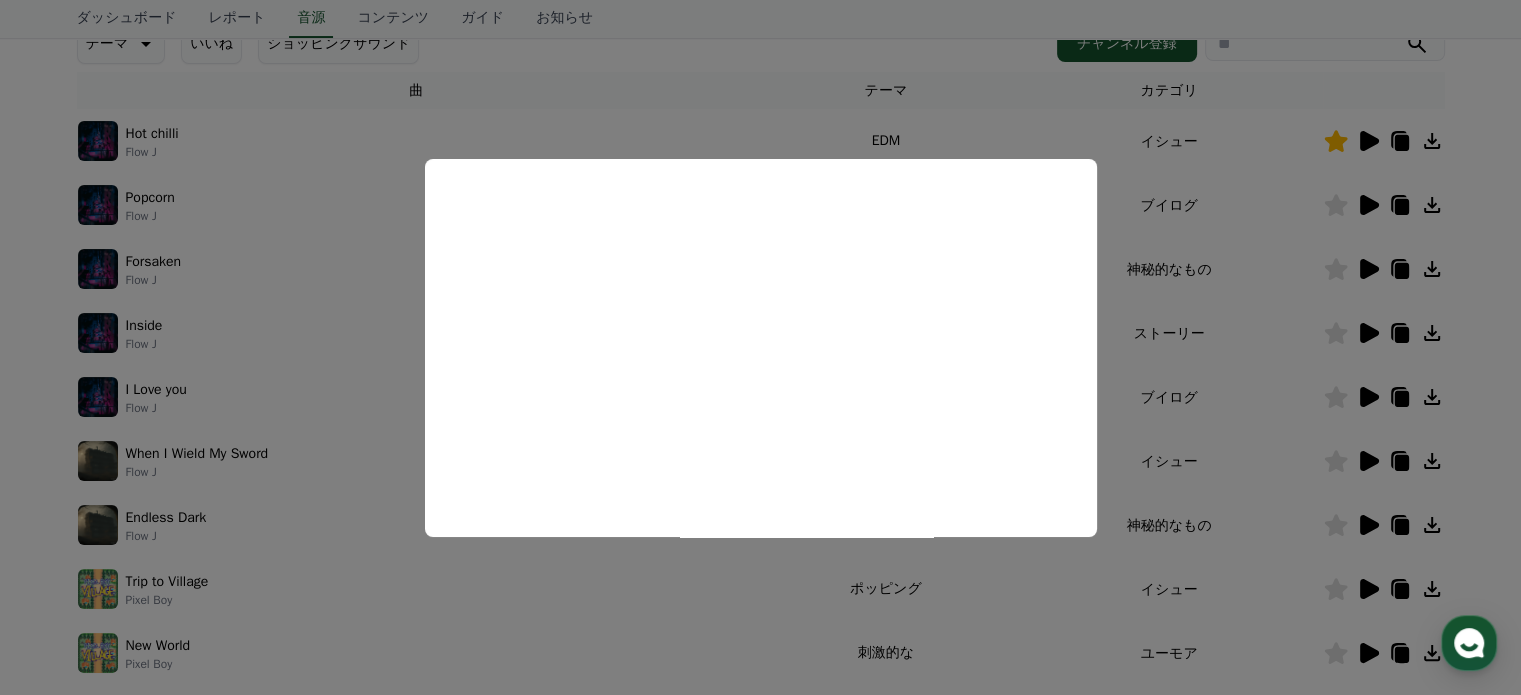 click at bounding box center [760, 347] 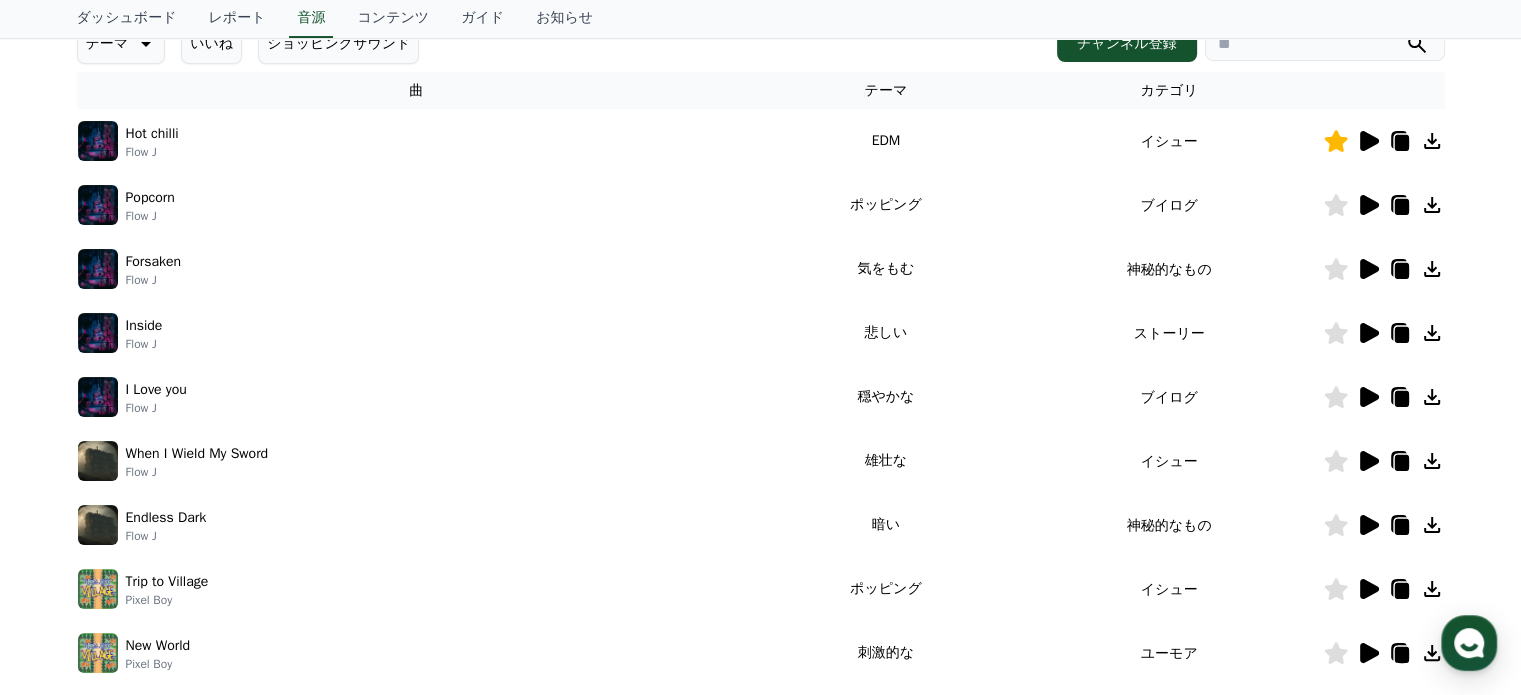 click 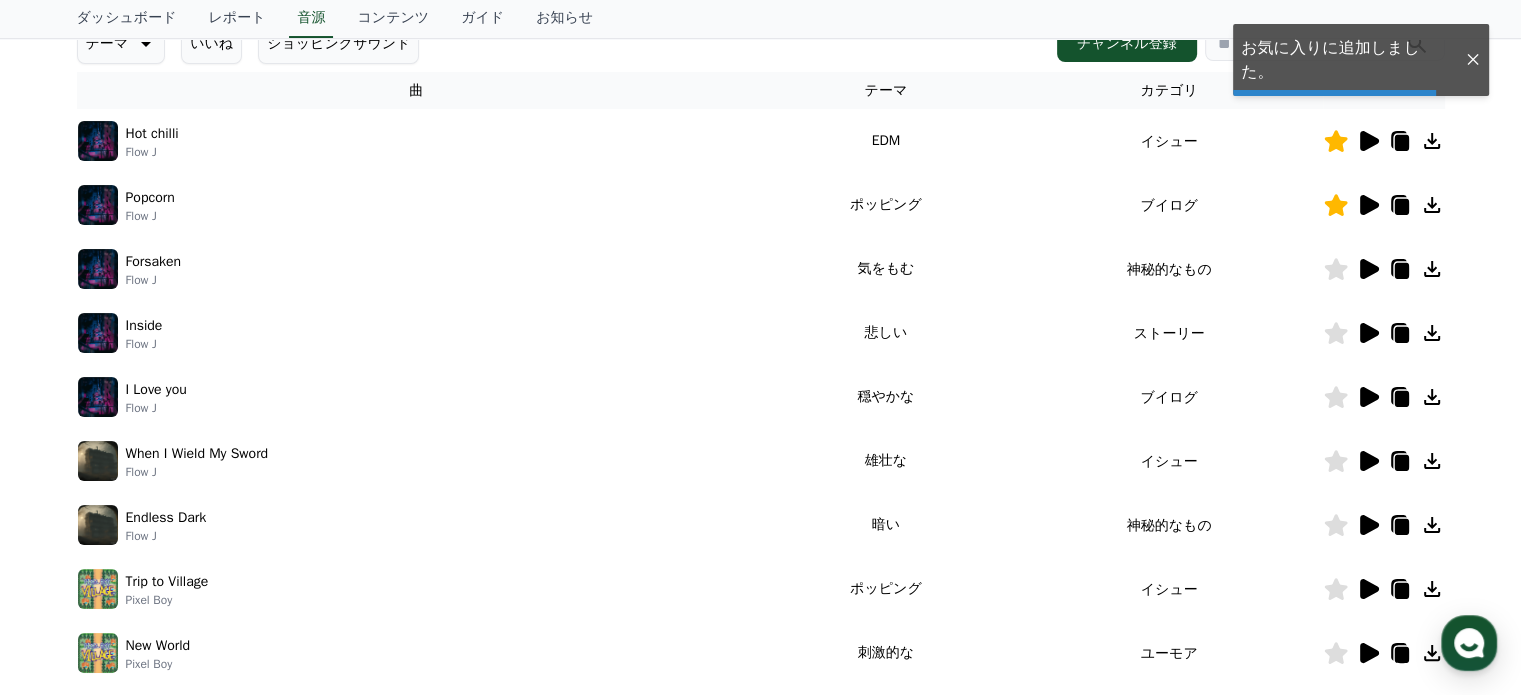 click 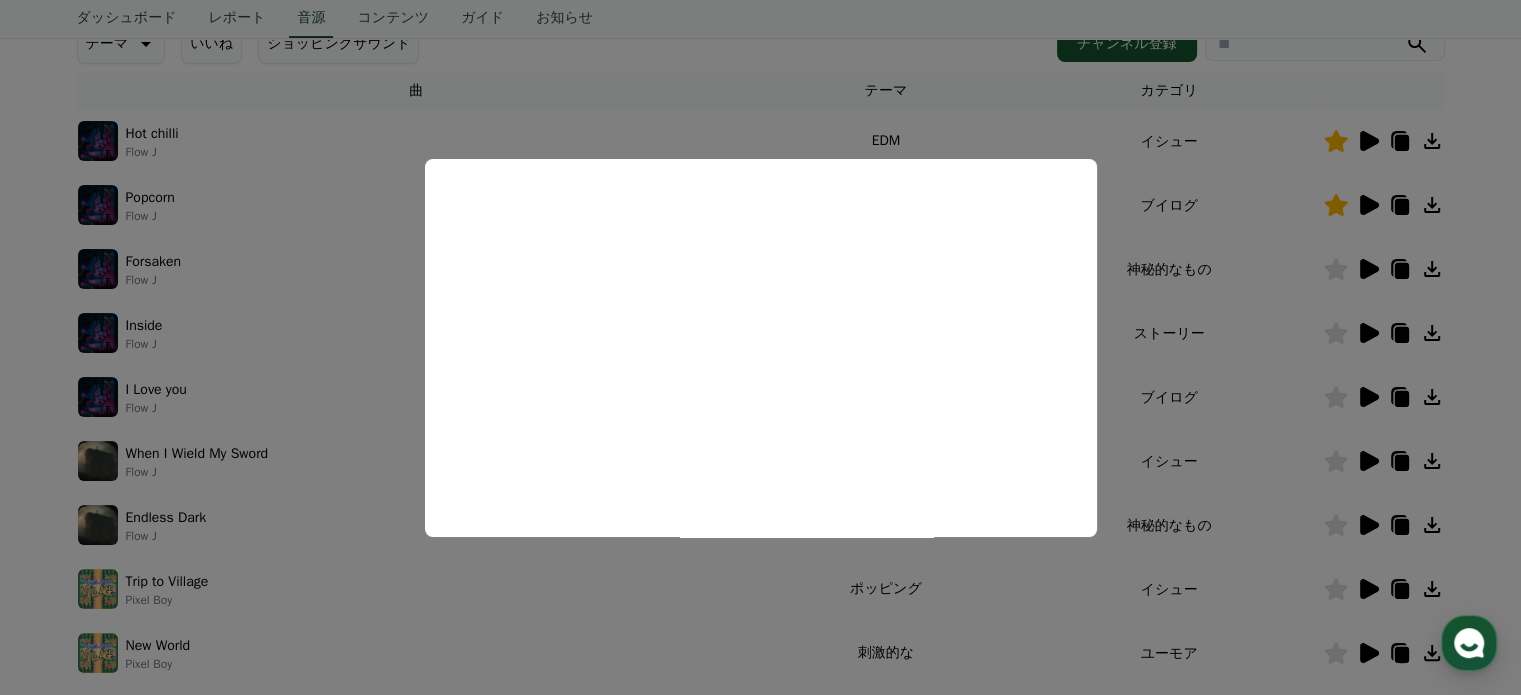 click at bounding box center (760, 347) 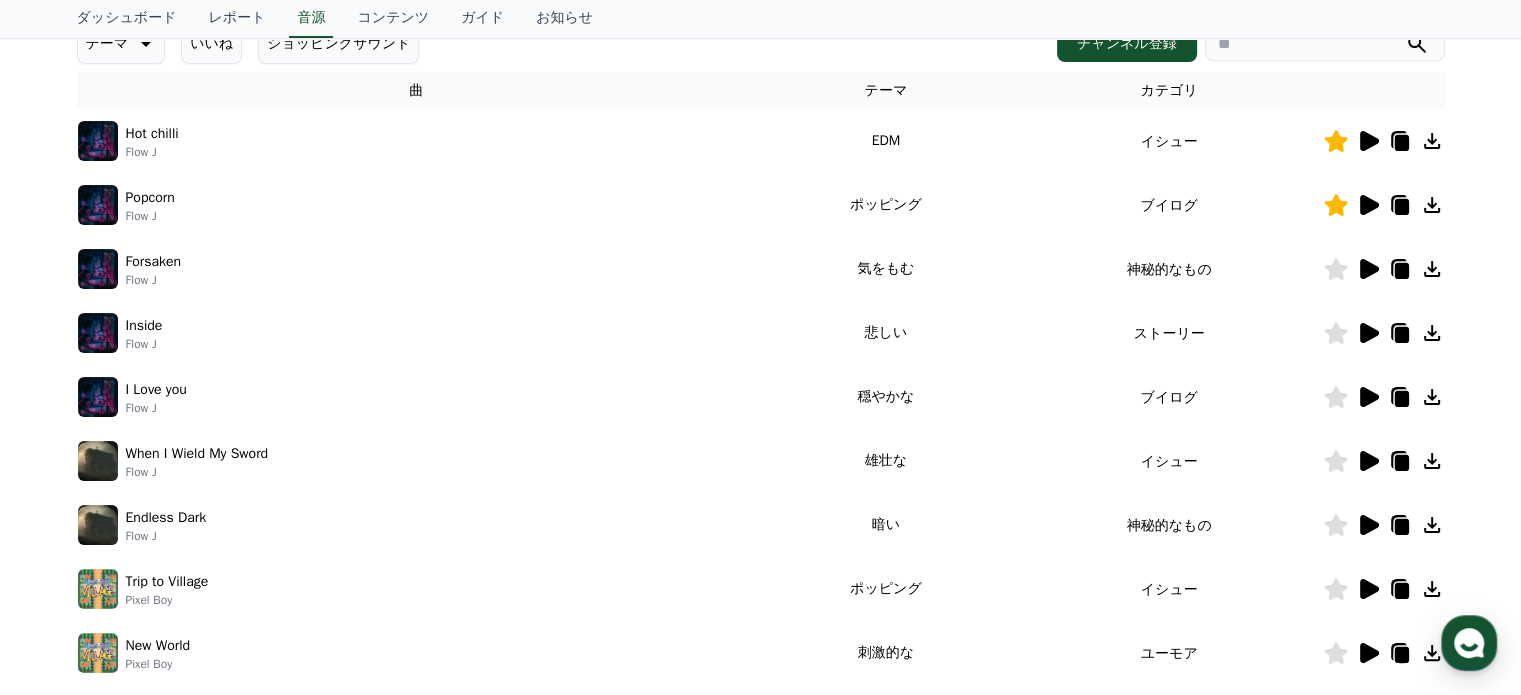 click 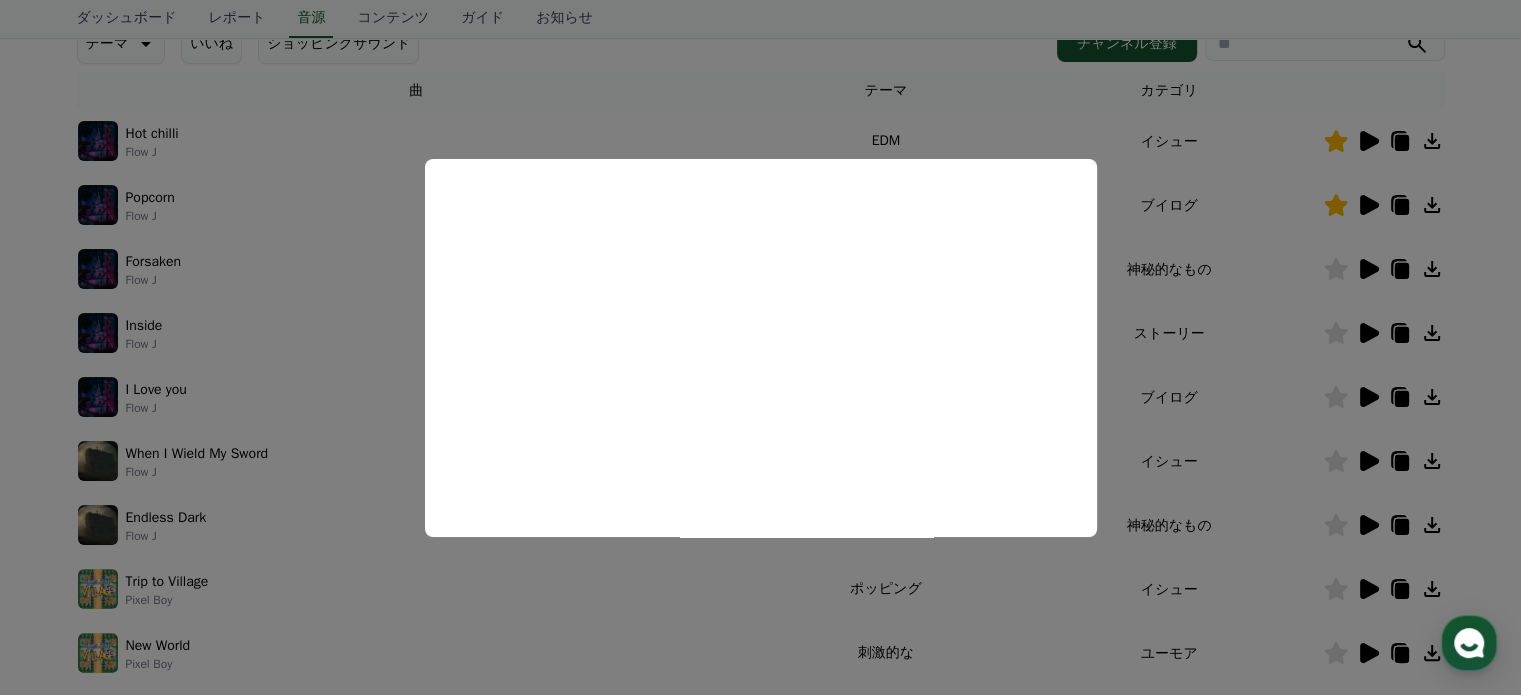 click at bounding box center (760, 347) 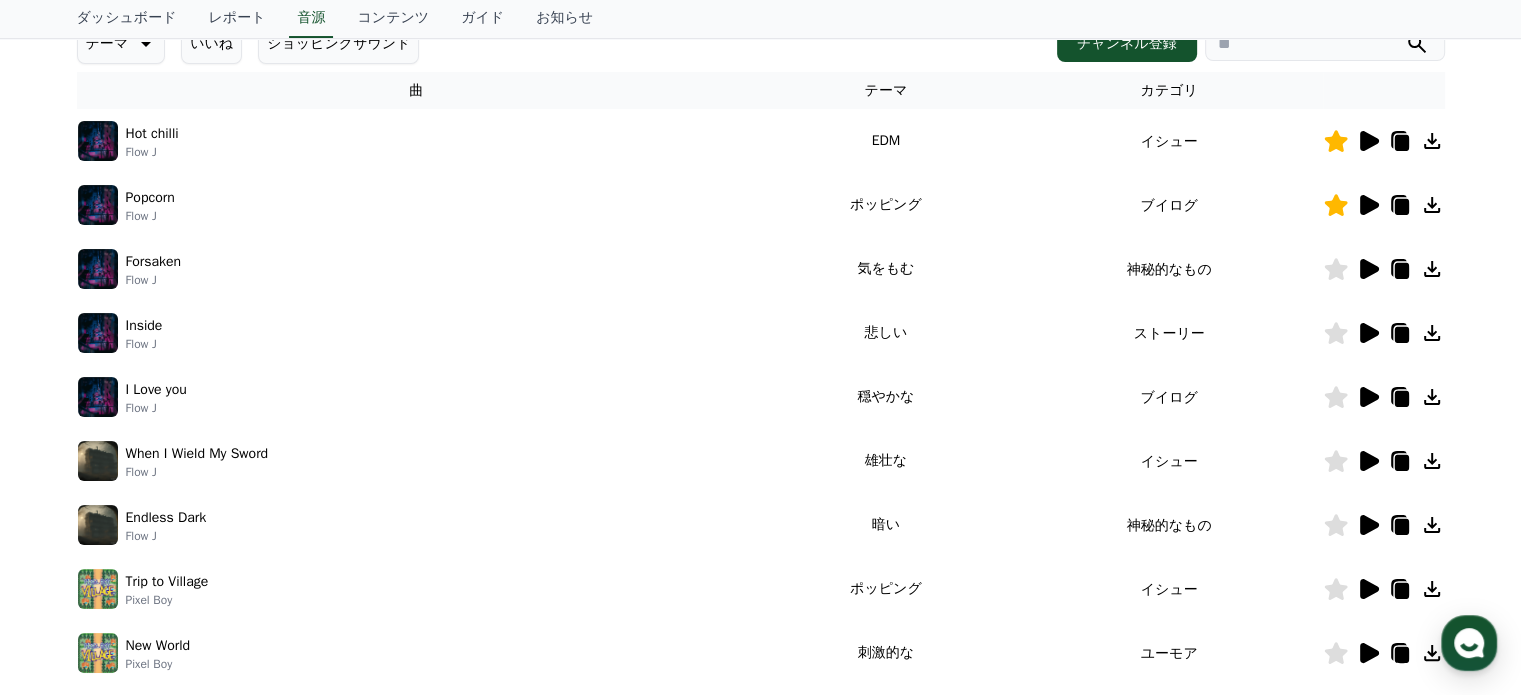 click 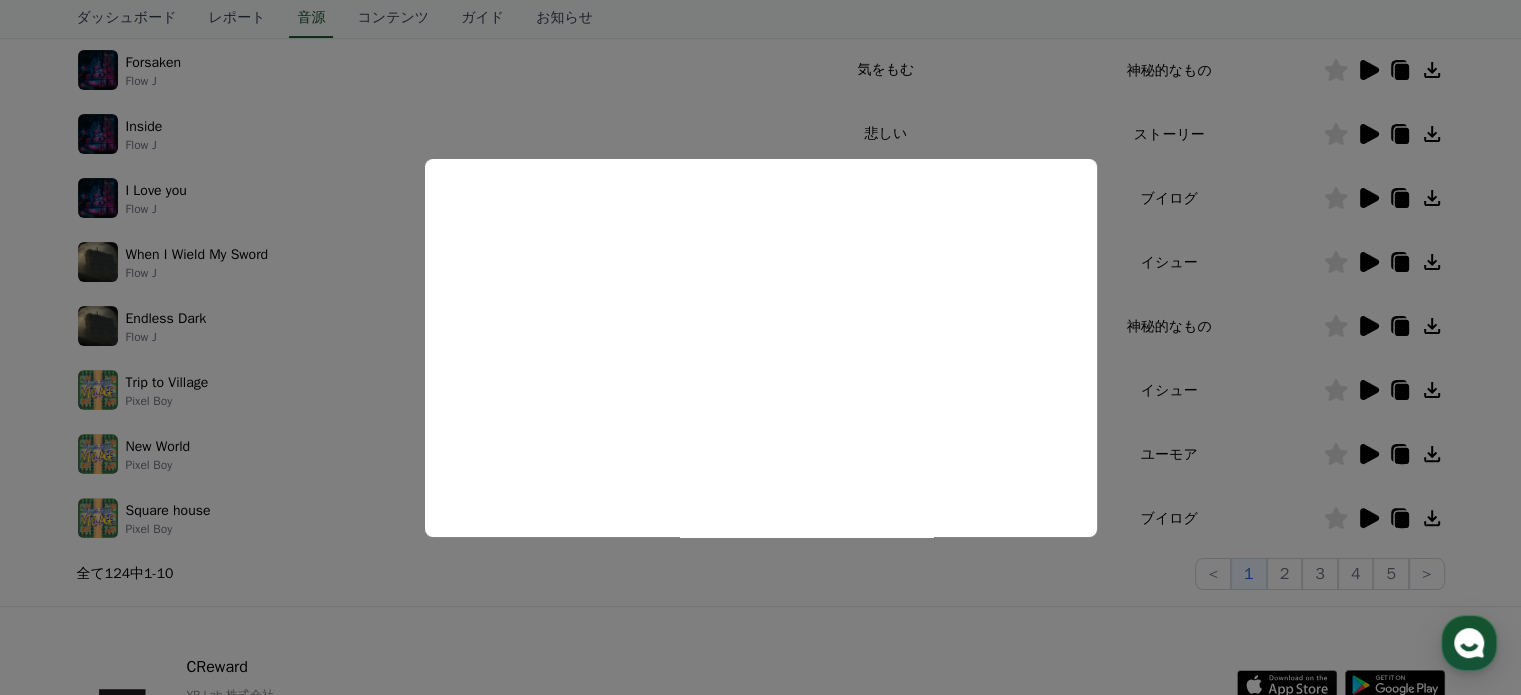 scroll, scrollTop: 500, scrollLeft: 0, axis: vertical 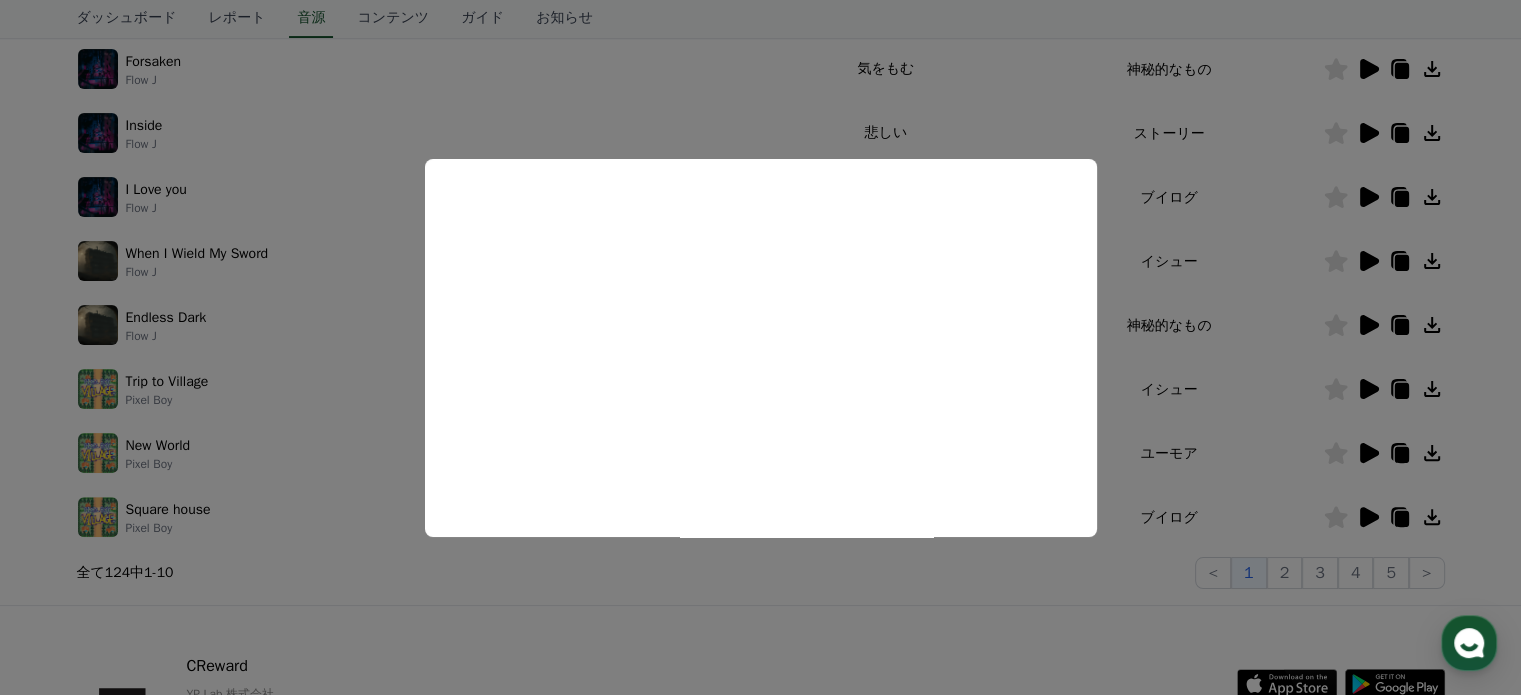 click at bounding box center [760, 347] 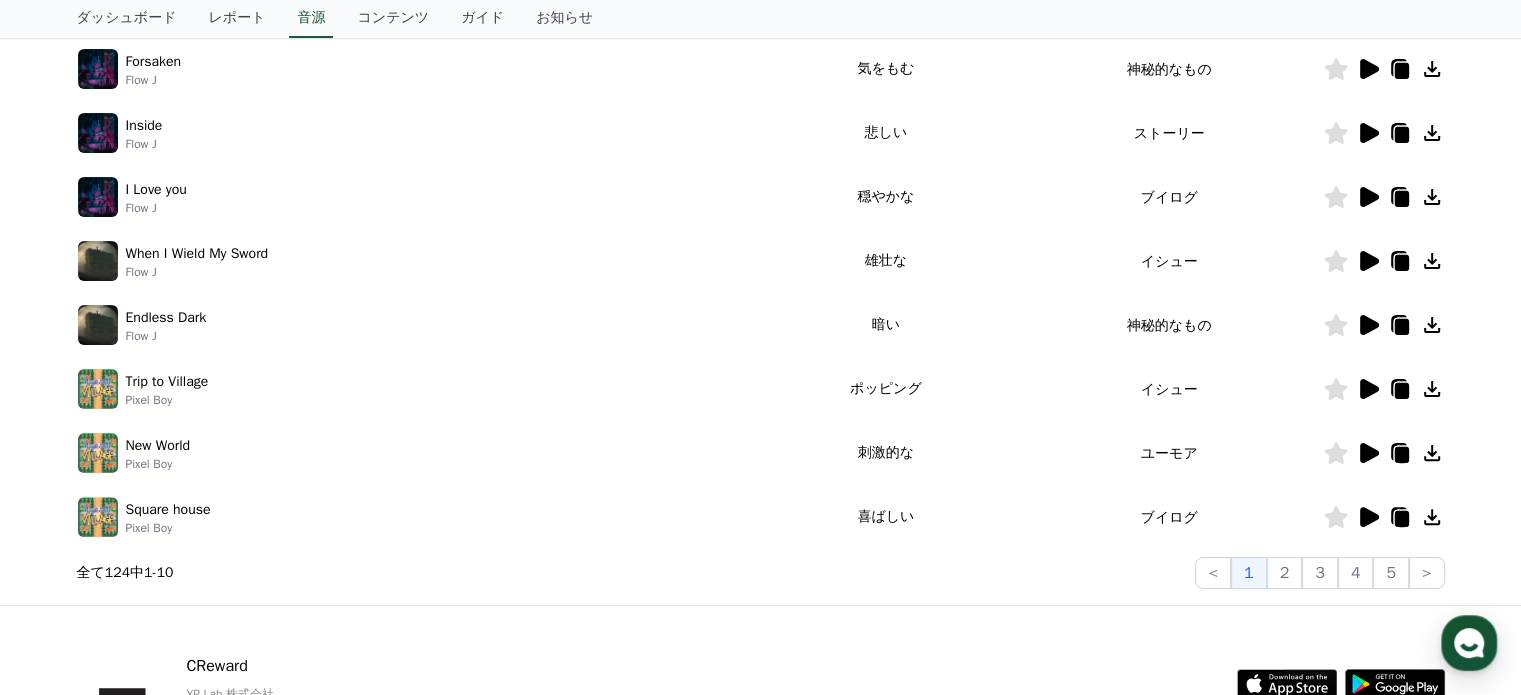 click 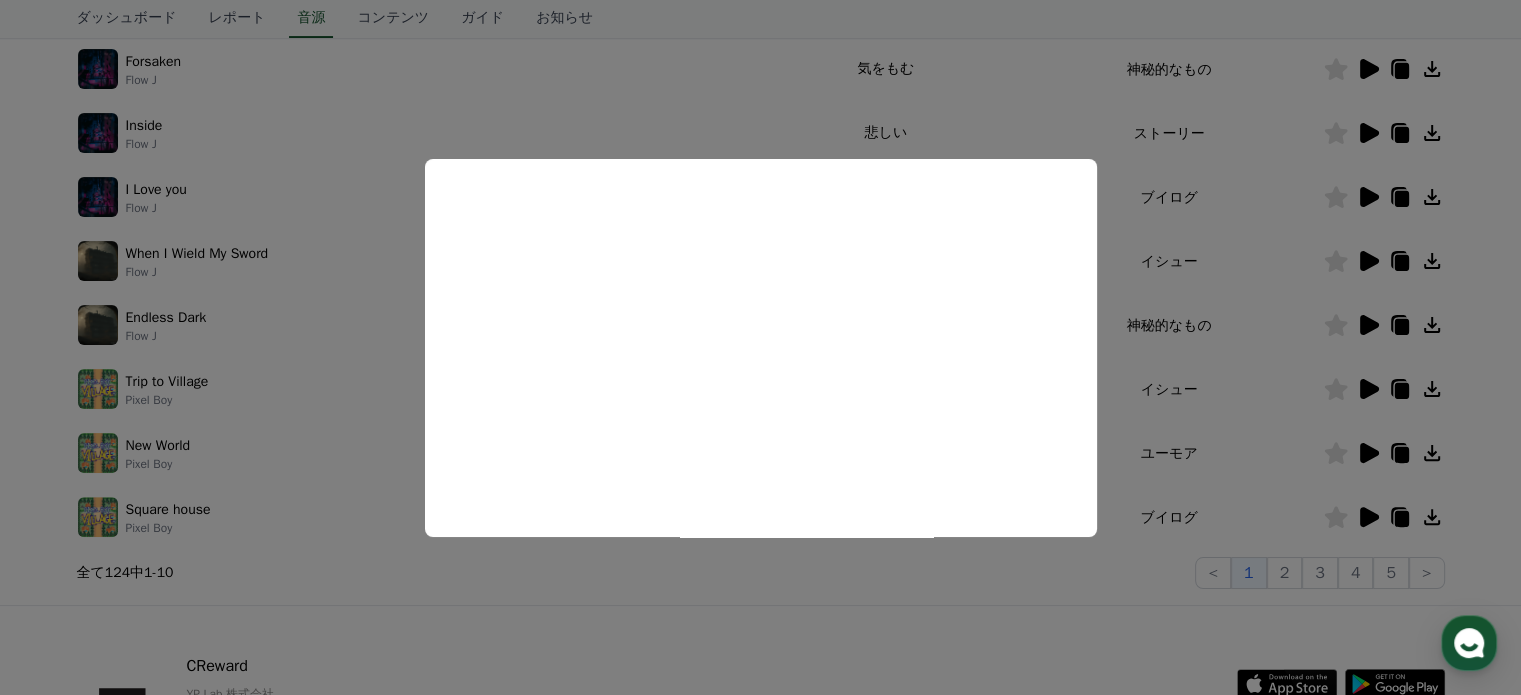 click at bounding box center [760, 347] 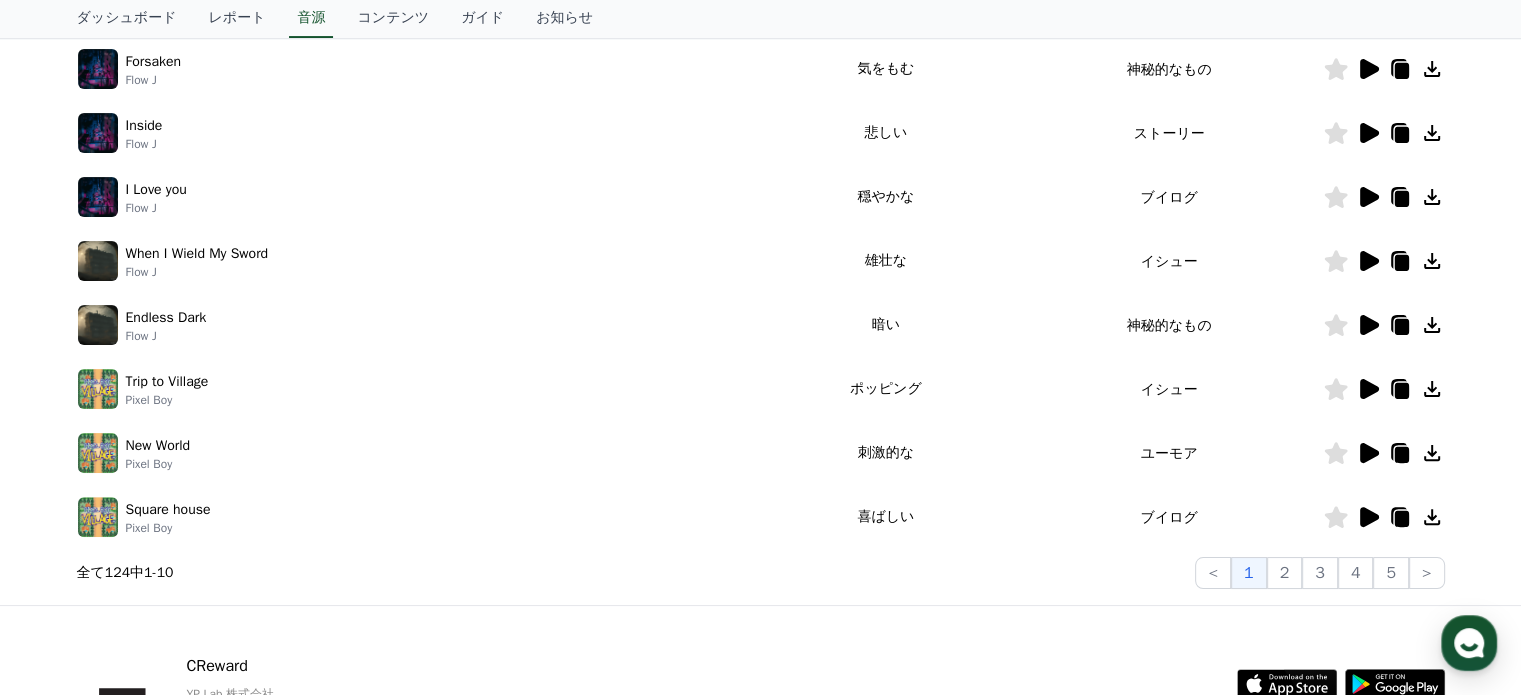click 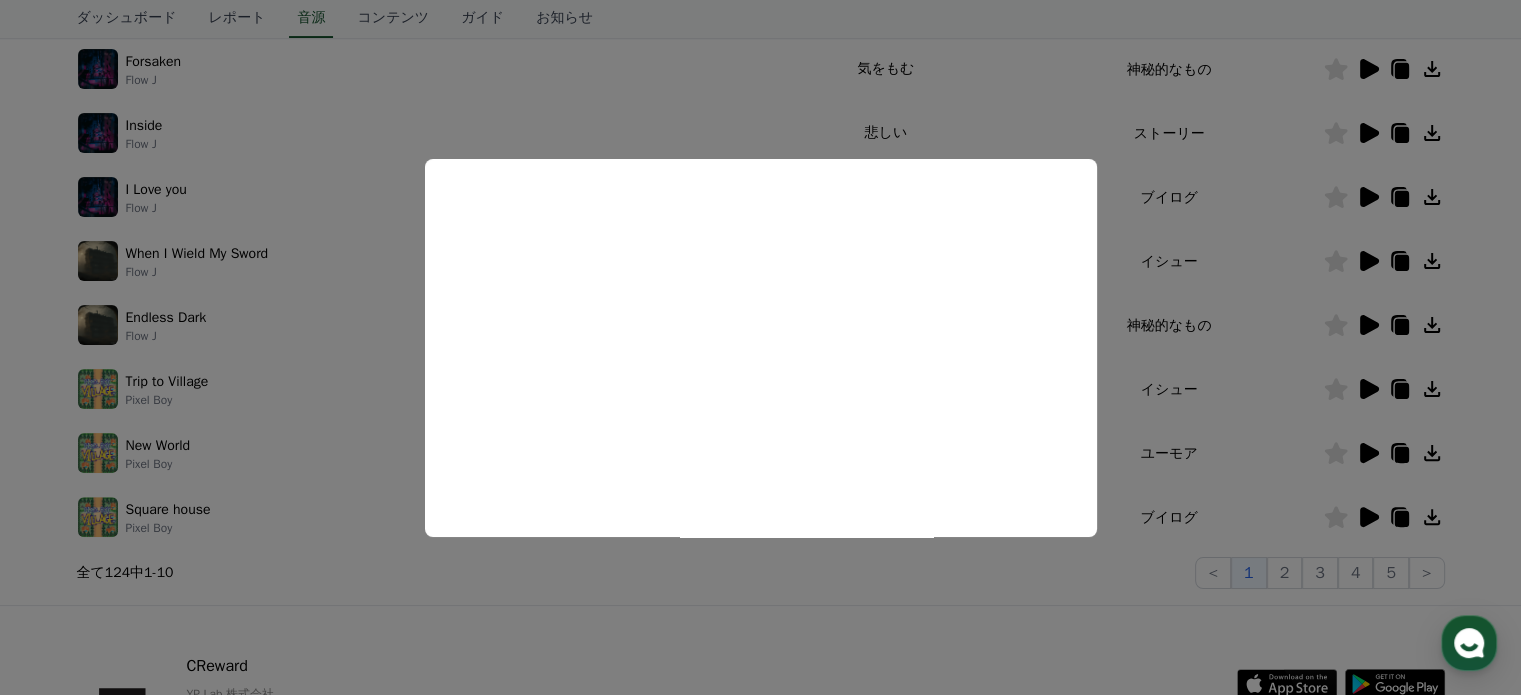 click at bounding box center [760, 347] 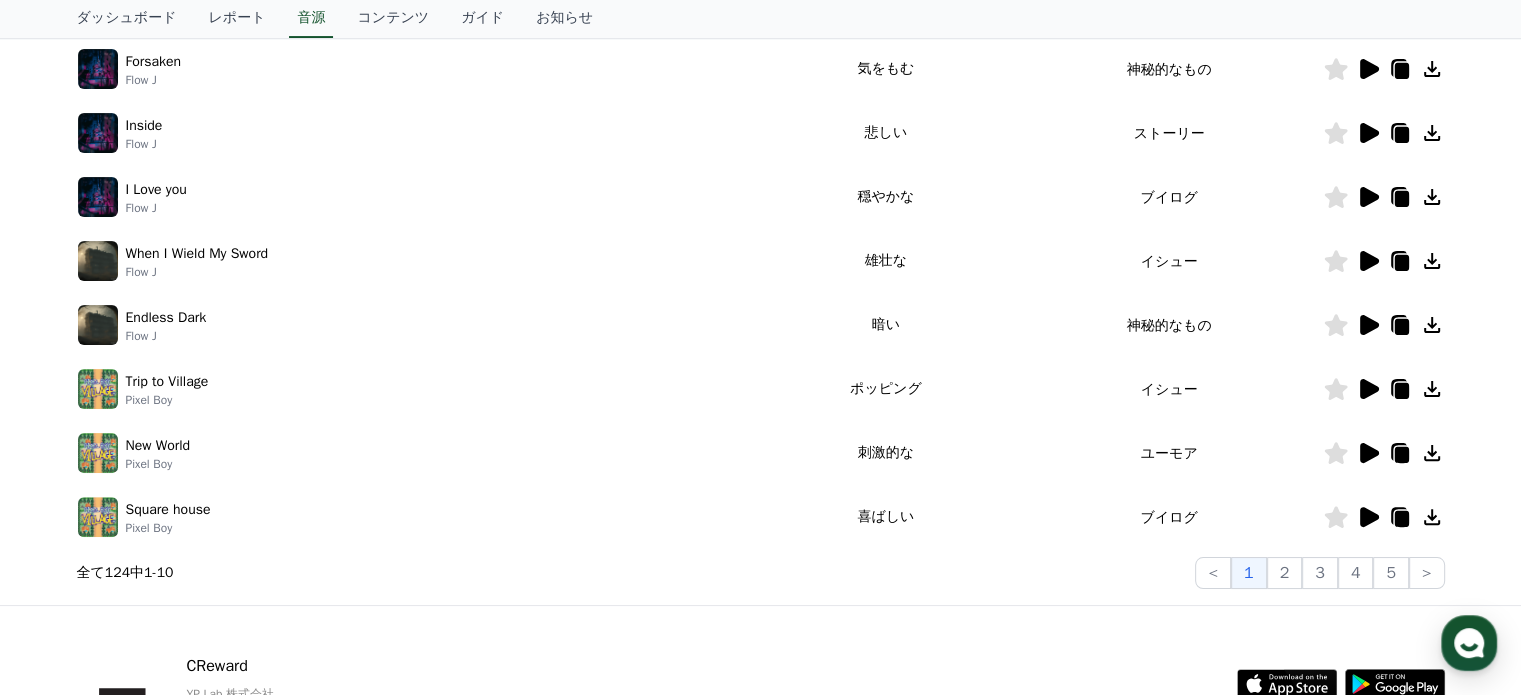click 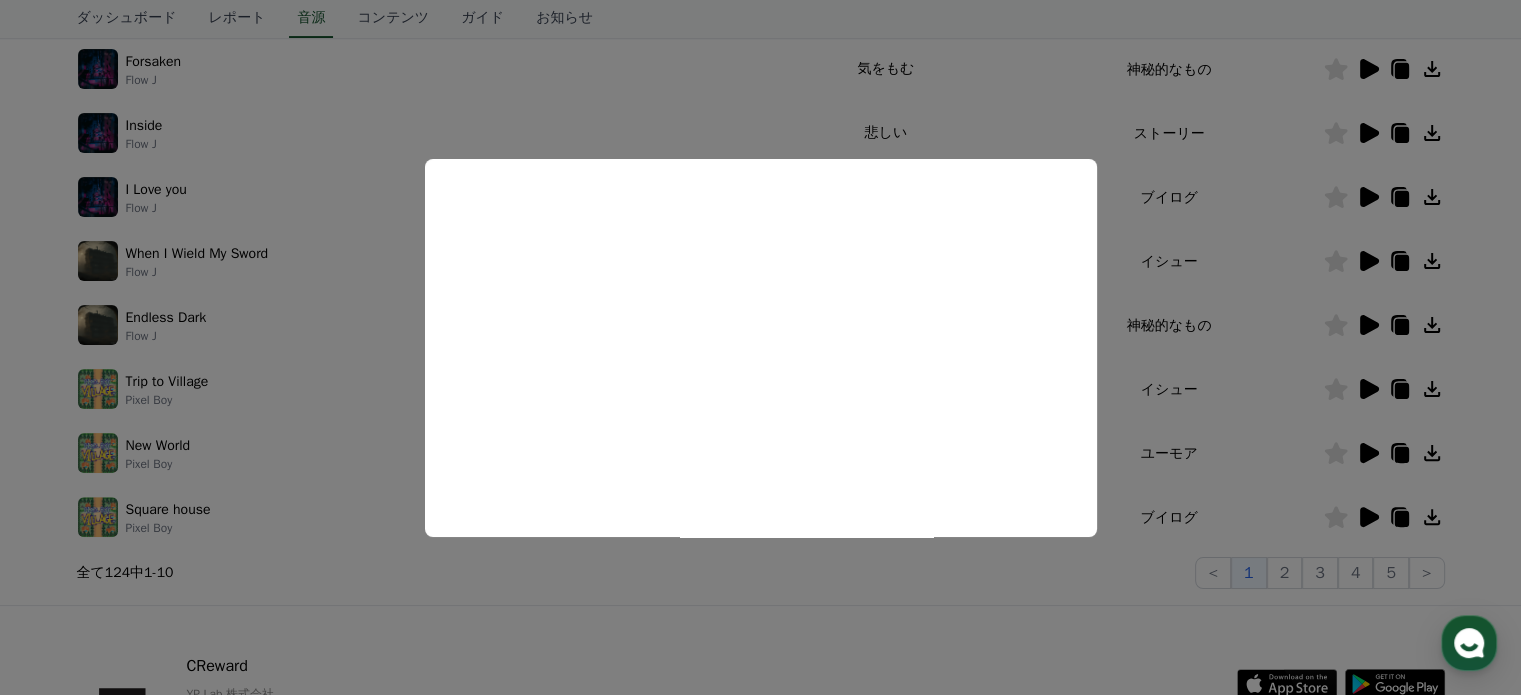 click at bounding box center (760, 347) 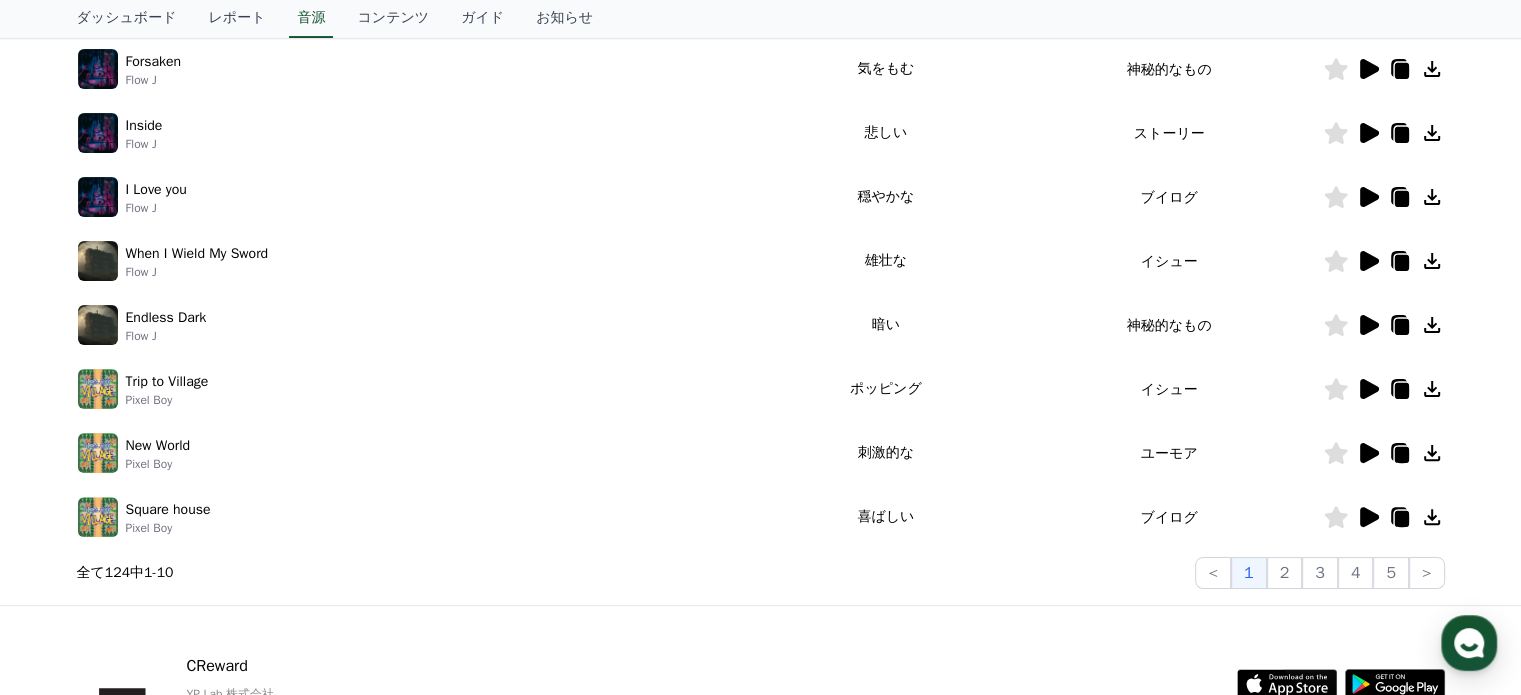 click 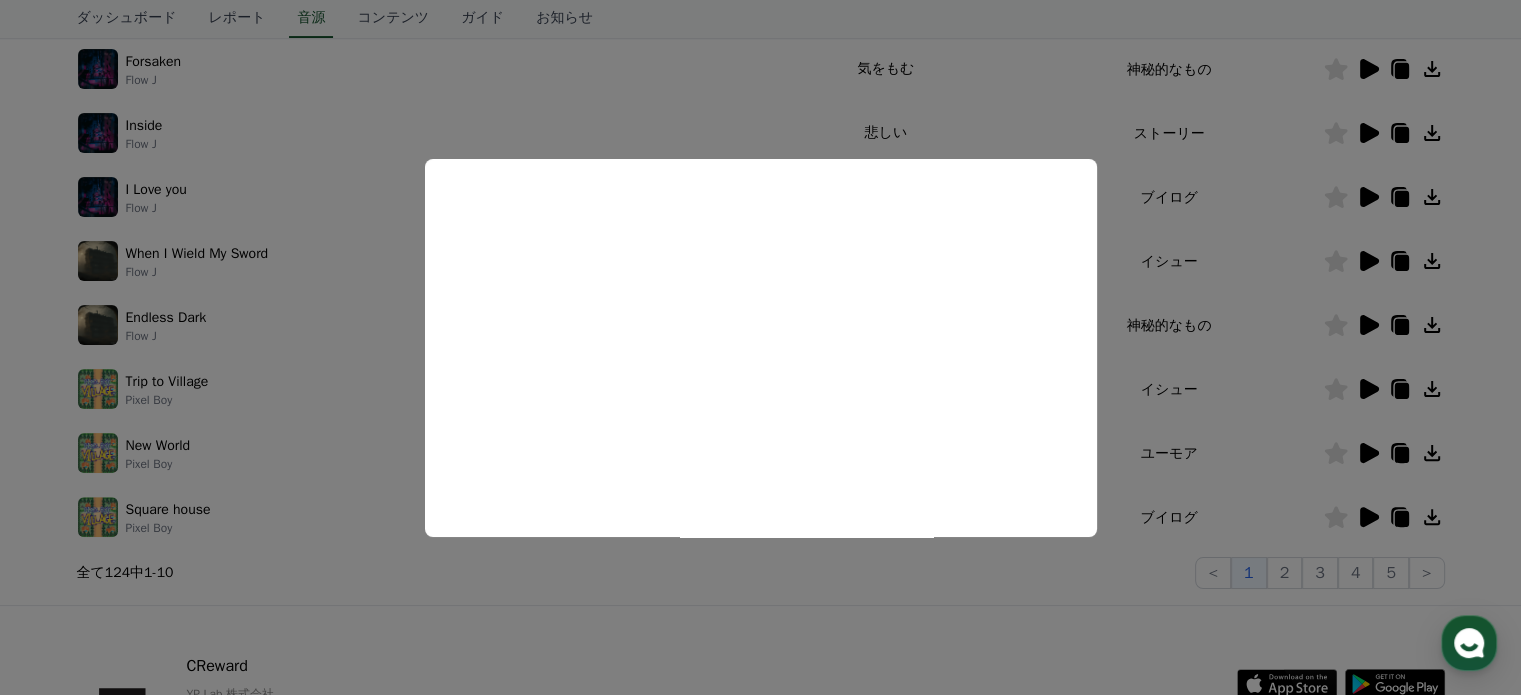 click at bounding box center [760, 347] 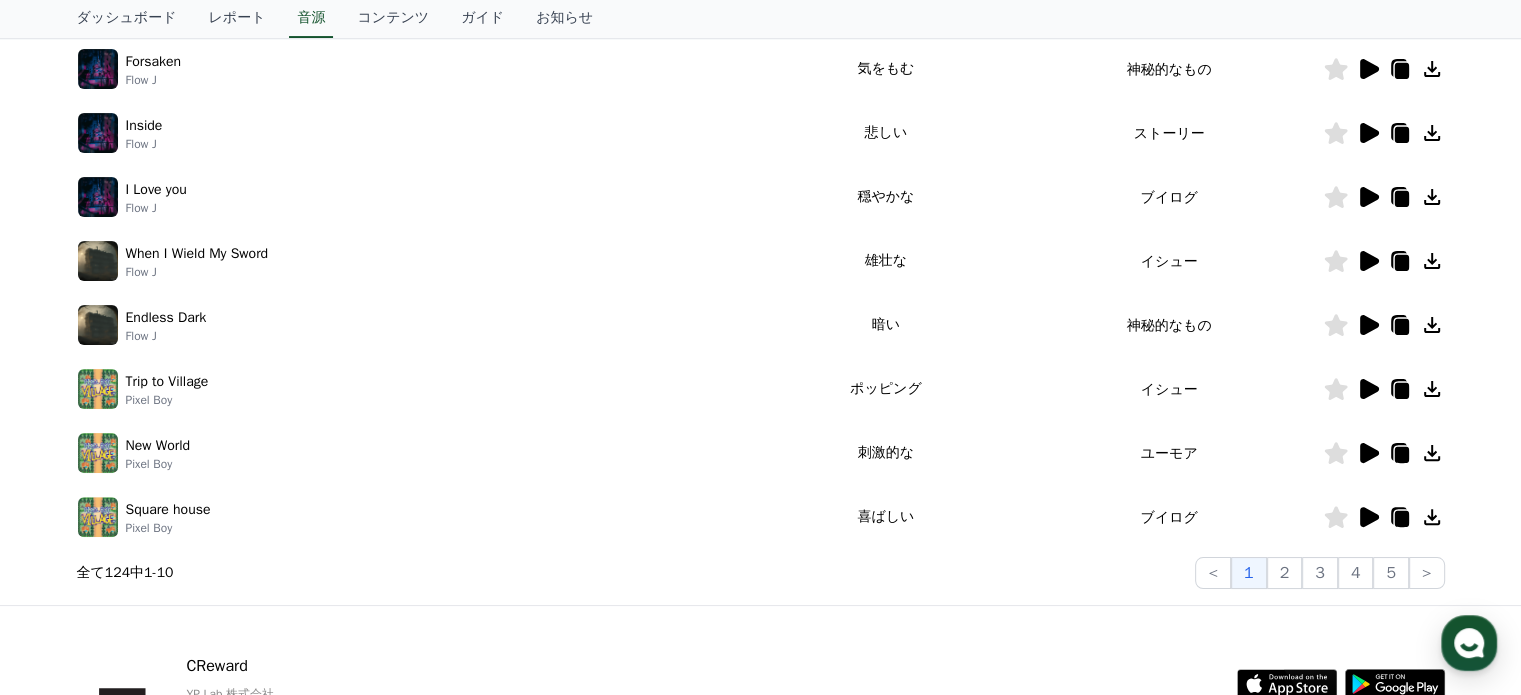 click at bounding box center (1384, 517) 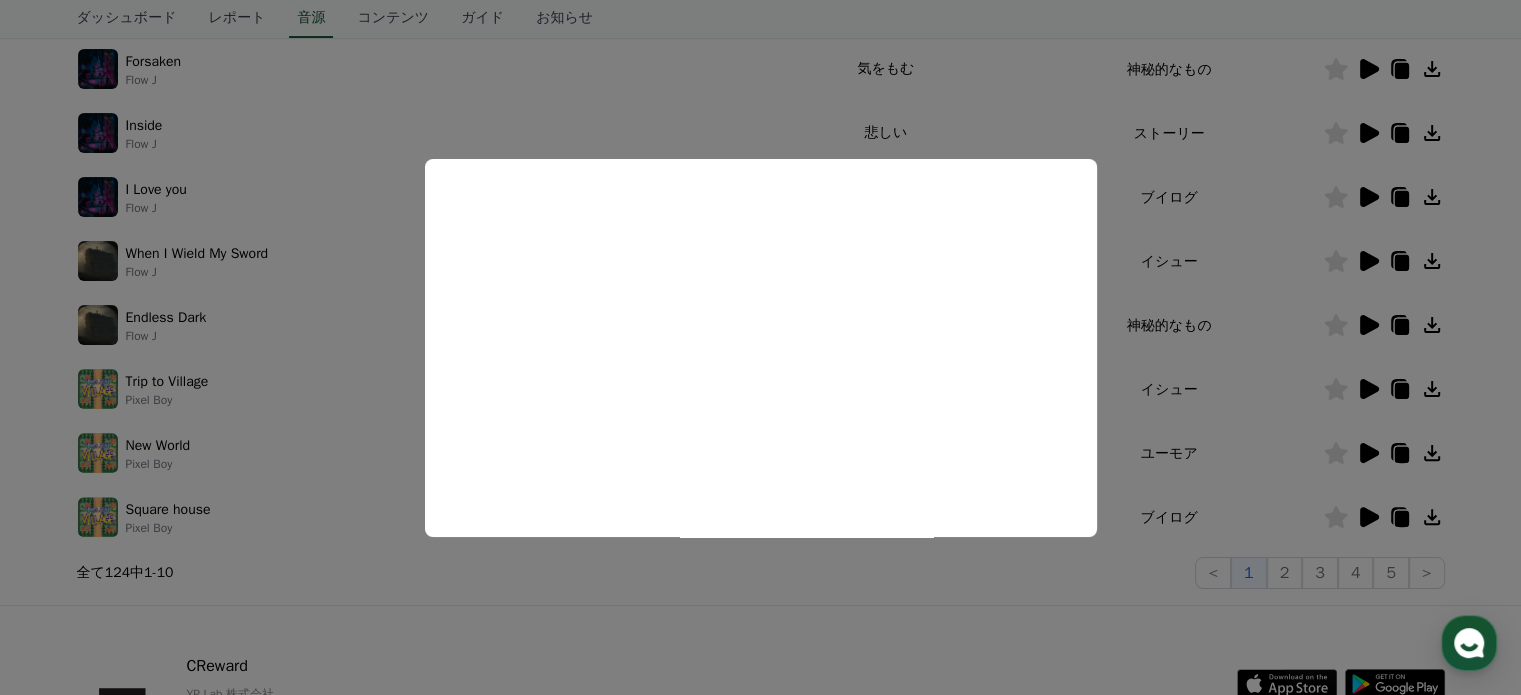 click at bounding box center [760, 347] 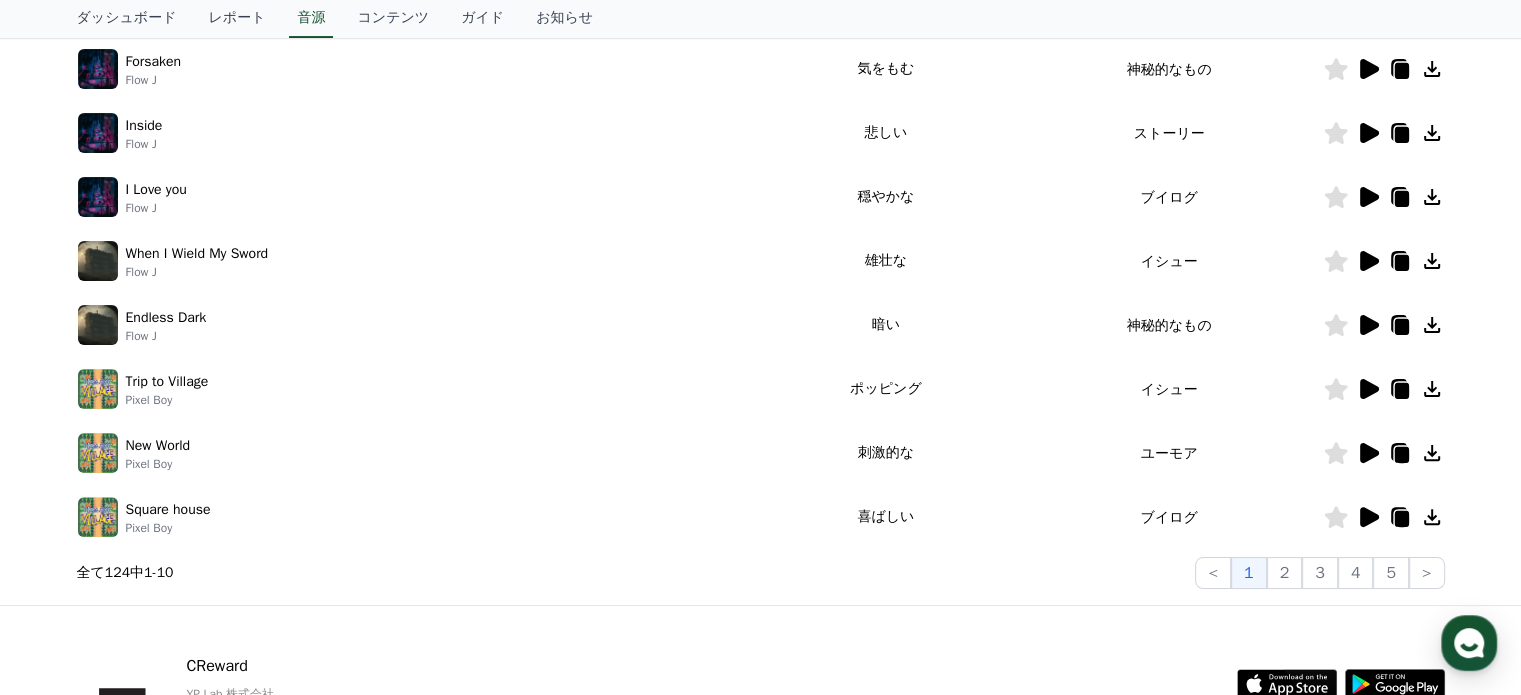 click 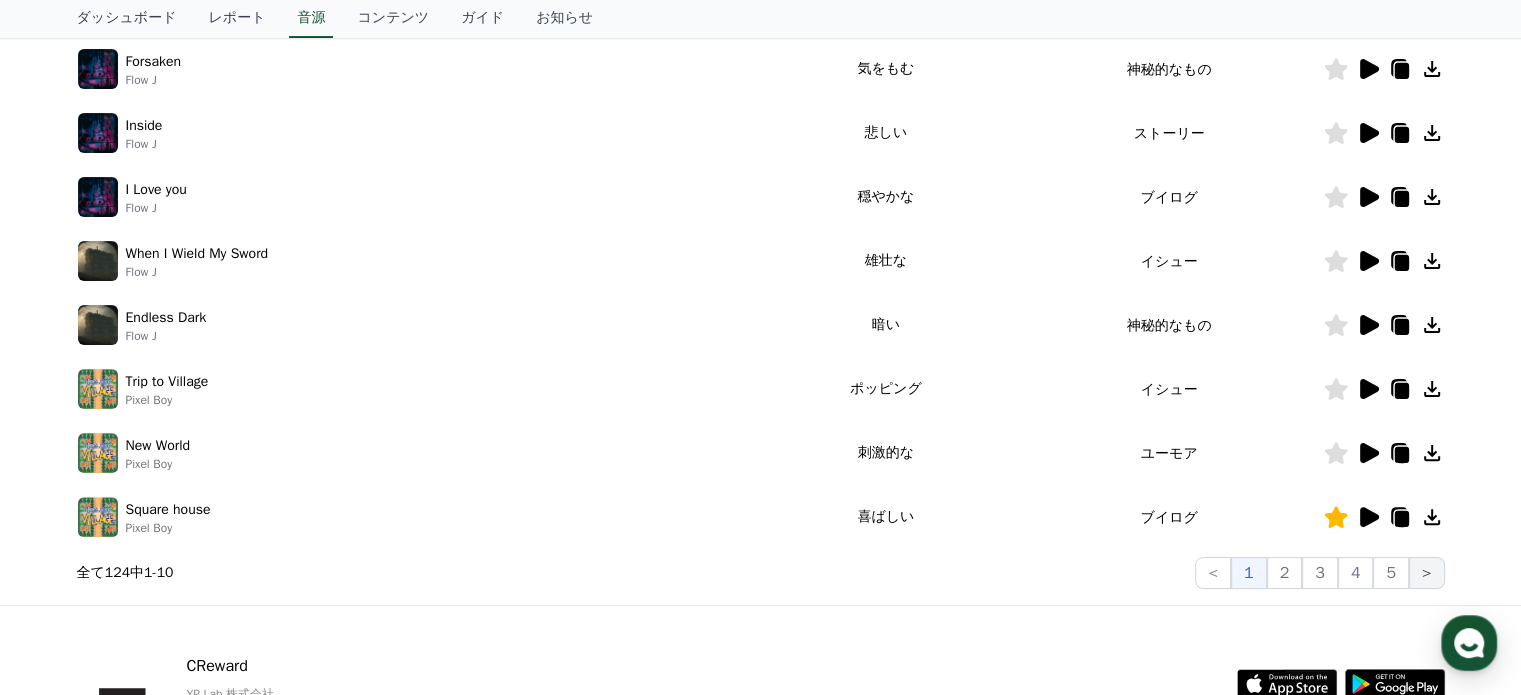 click on ">" 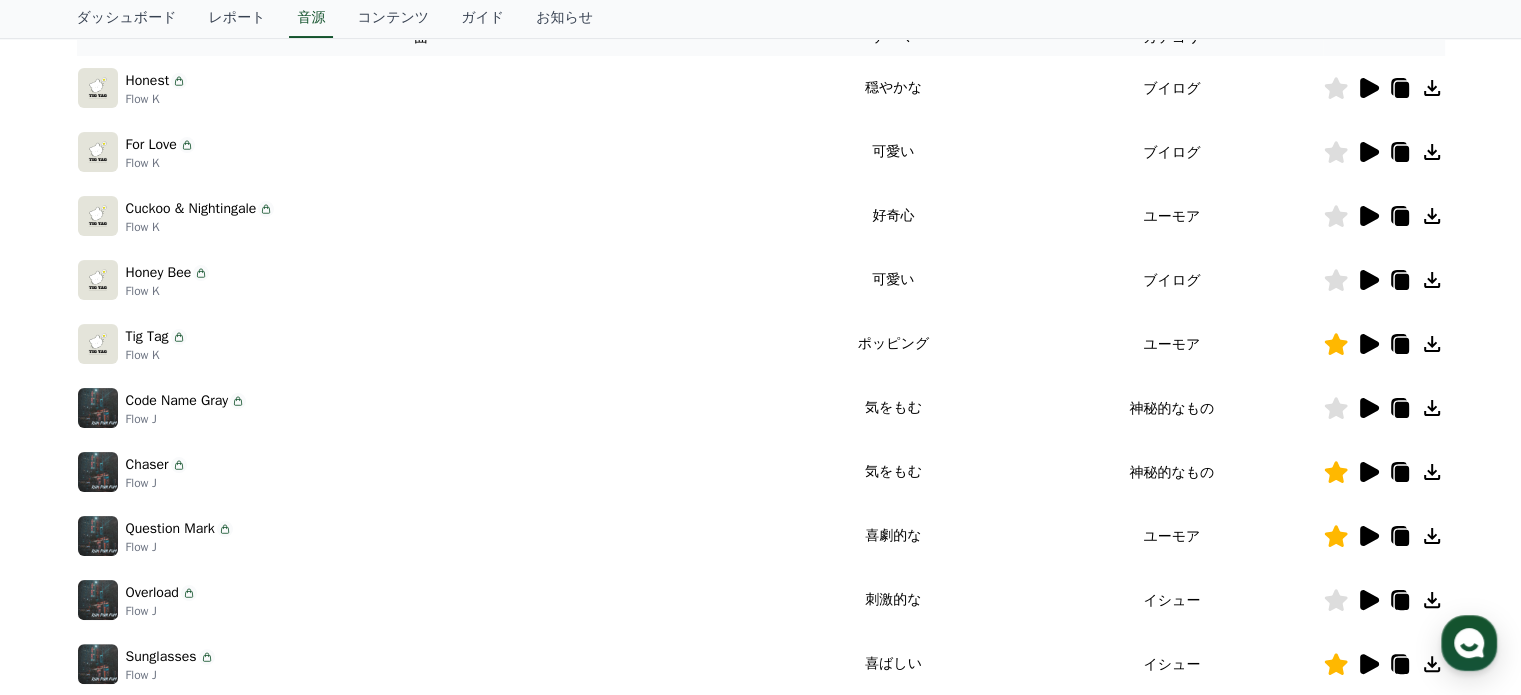 scroll, scrollTop: 0, scrollLeft: 0, axis: both 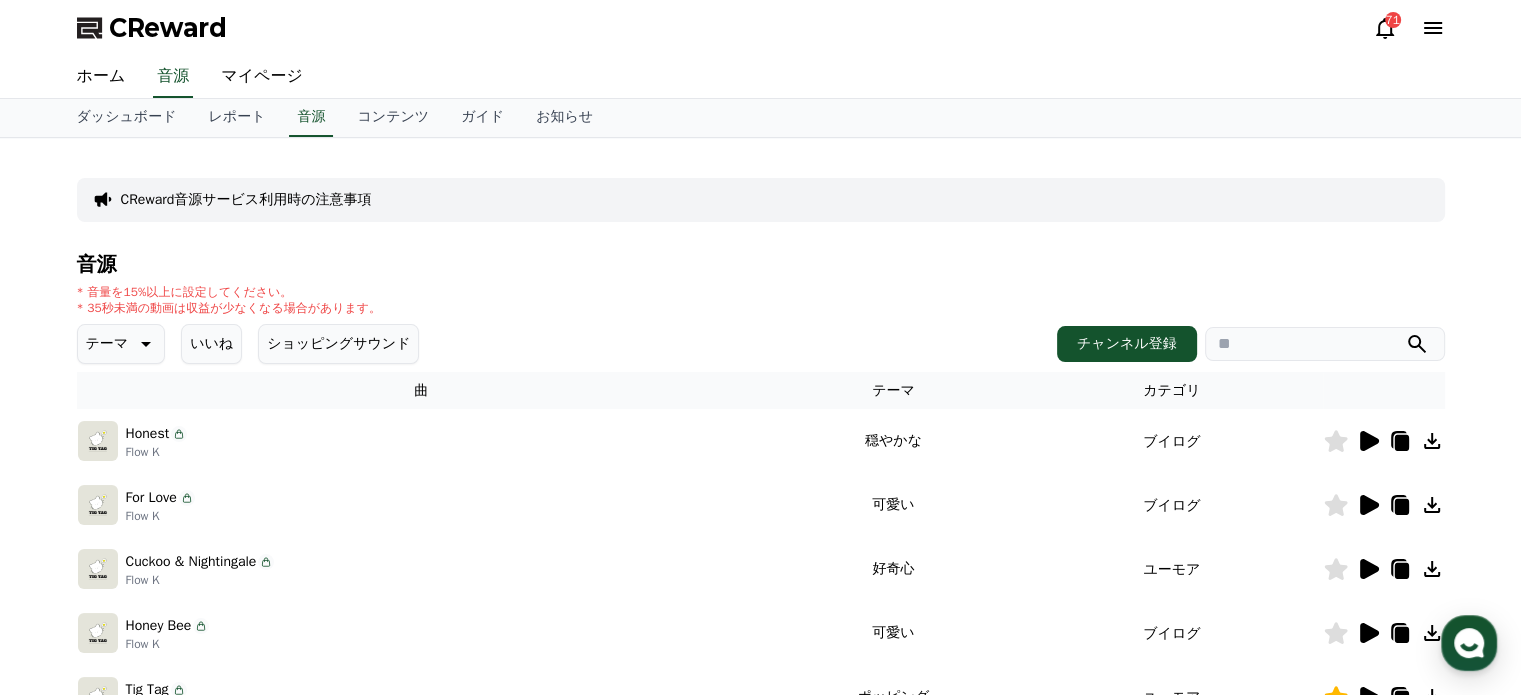 click 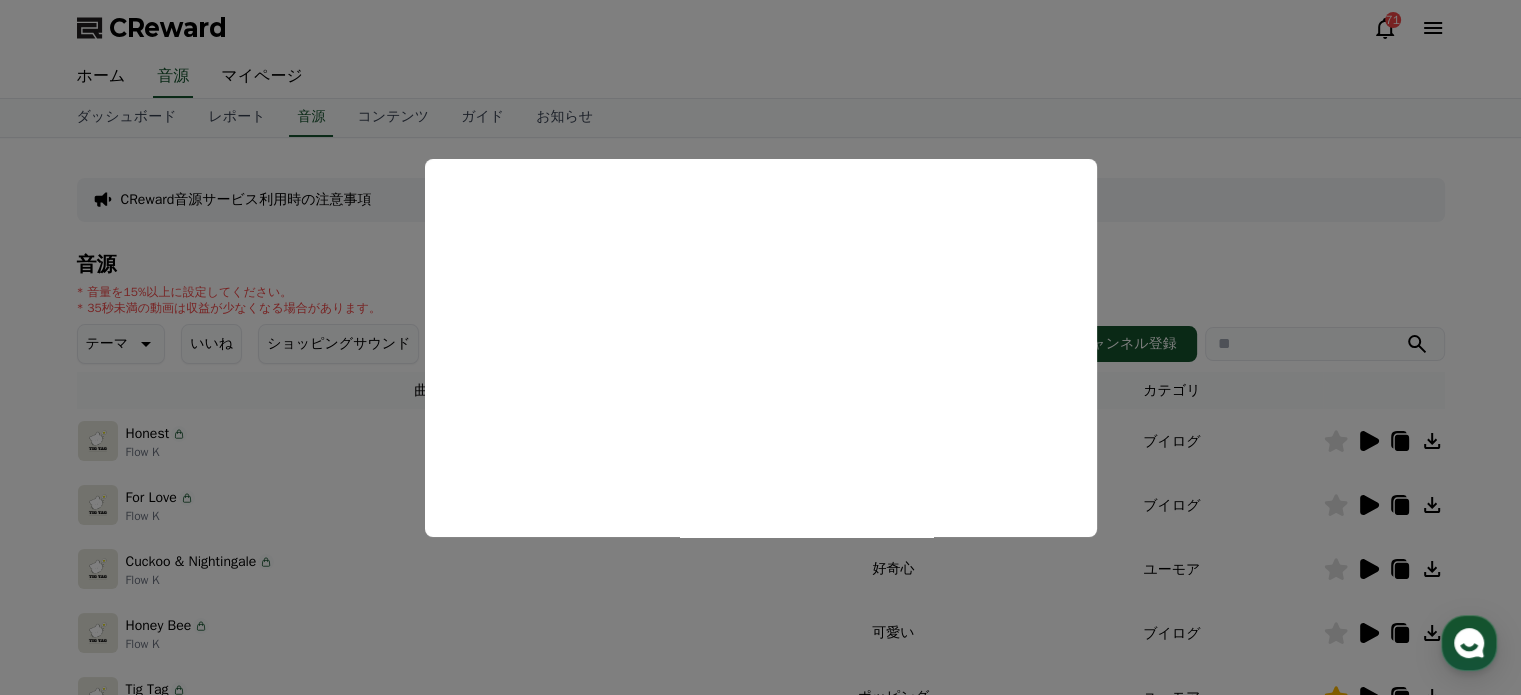 click at bounding box center (760, 347) 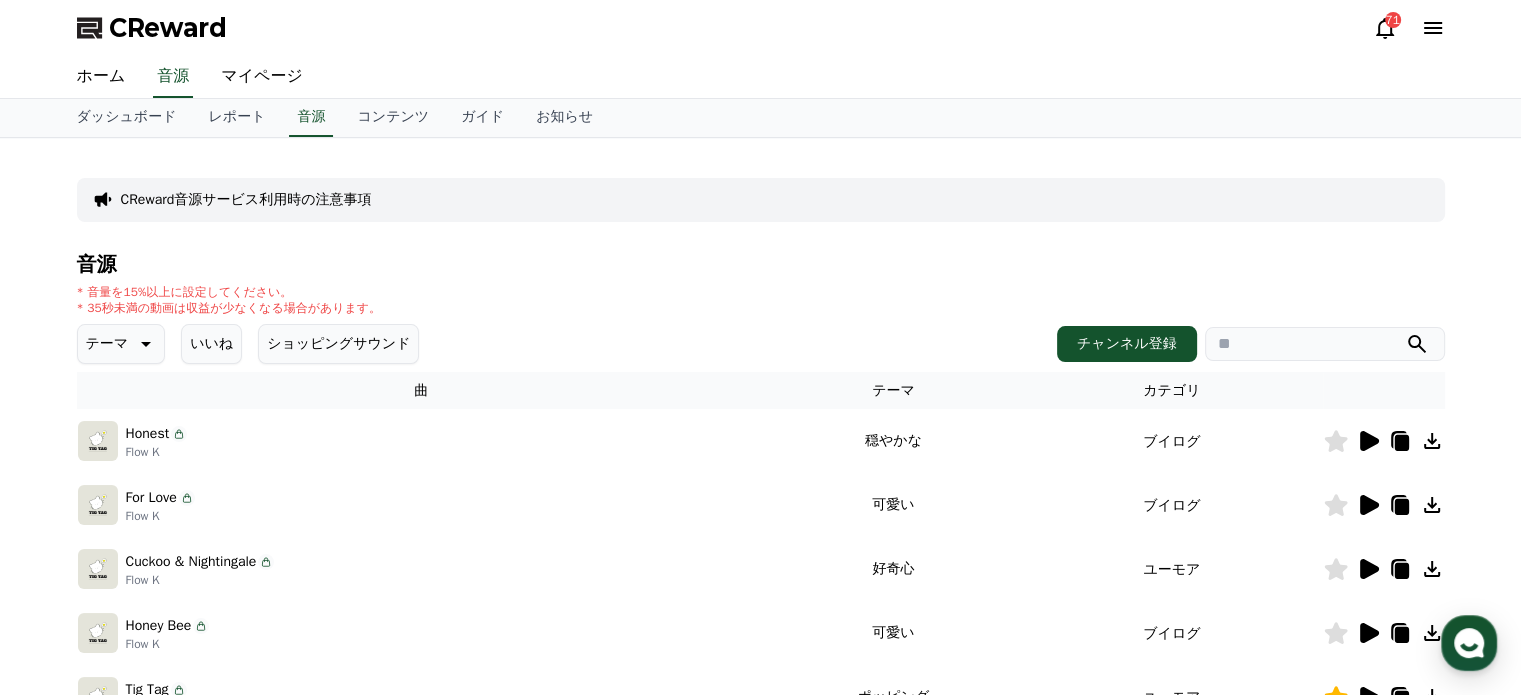 click 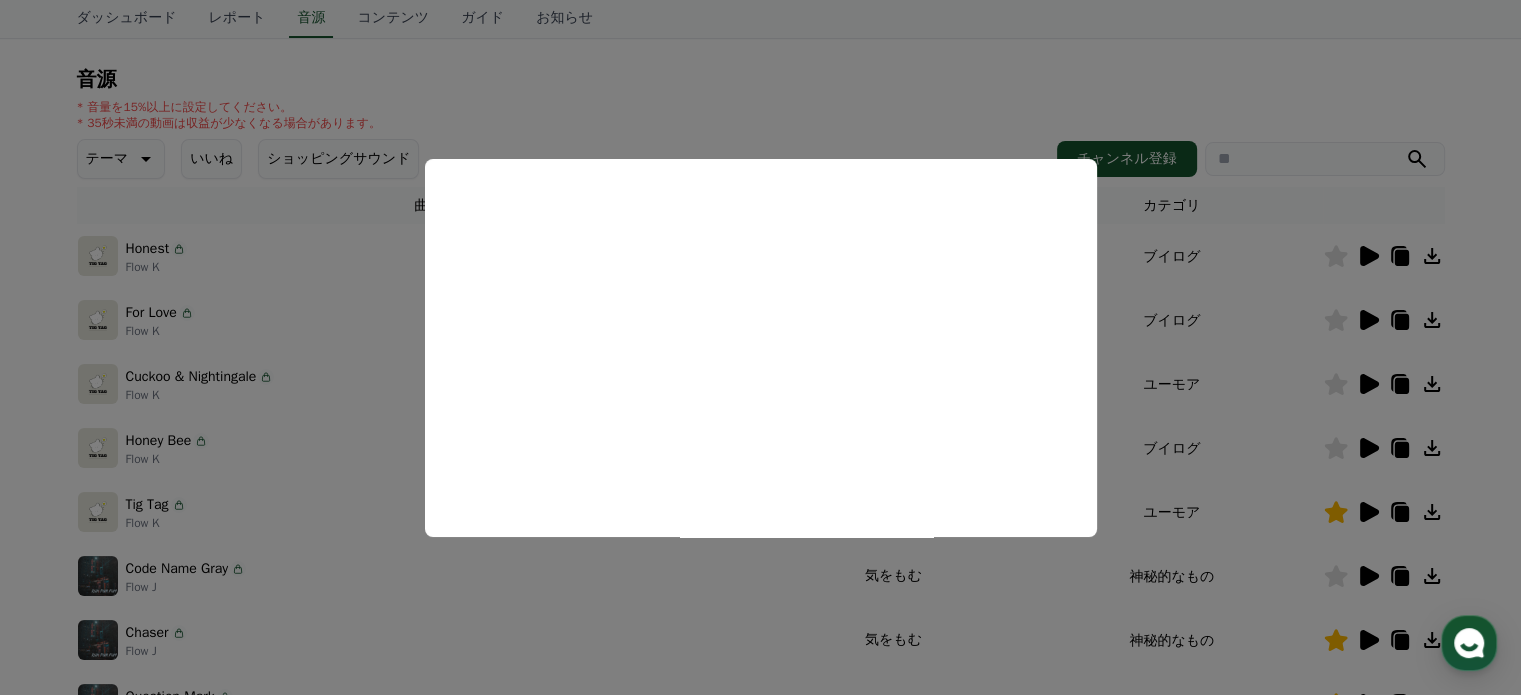 scroll, scrollTop: 200, scrollLeft: 0, axis: vertical 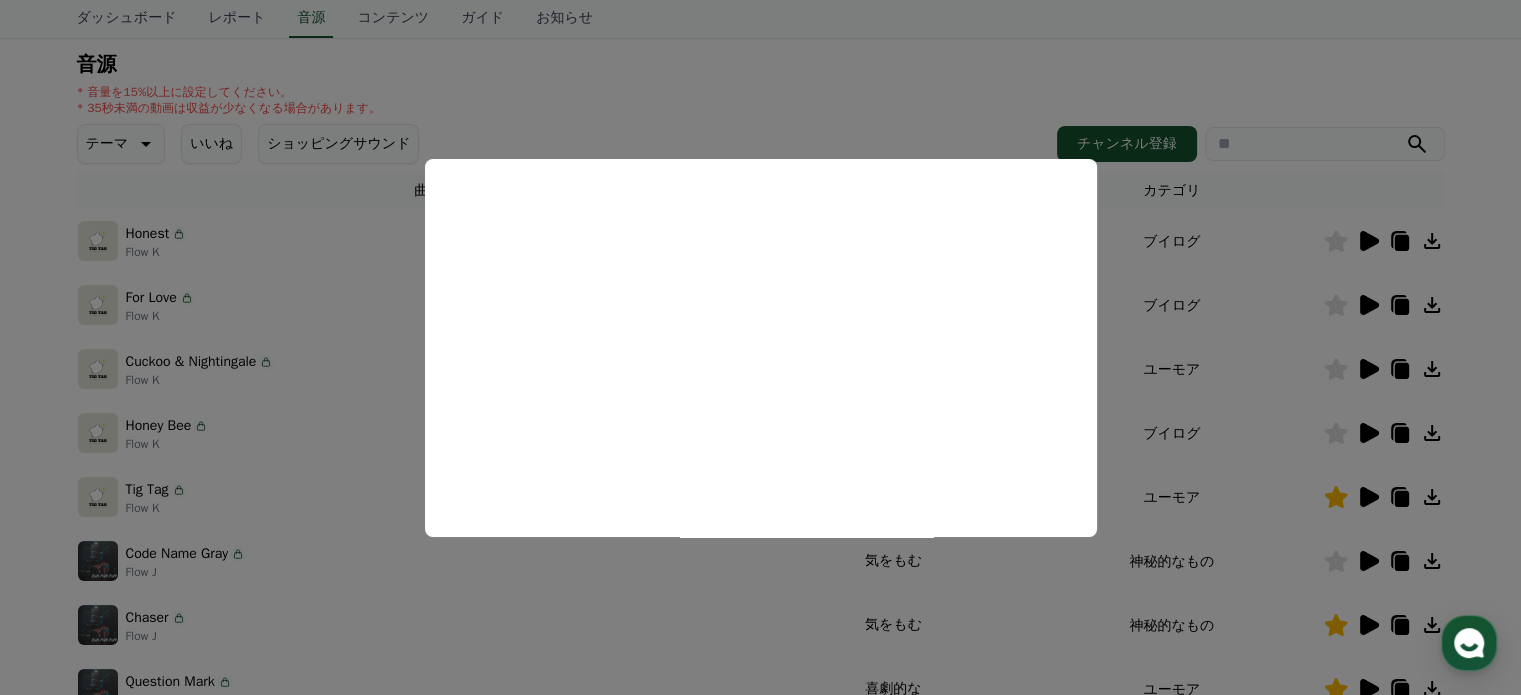 click at bounding box center (760, 347) 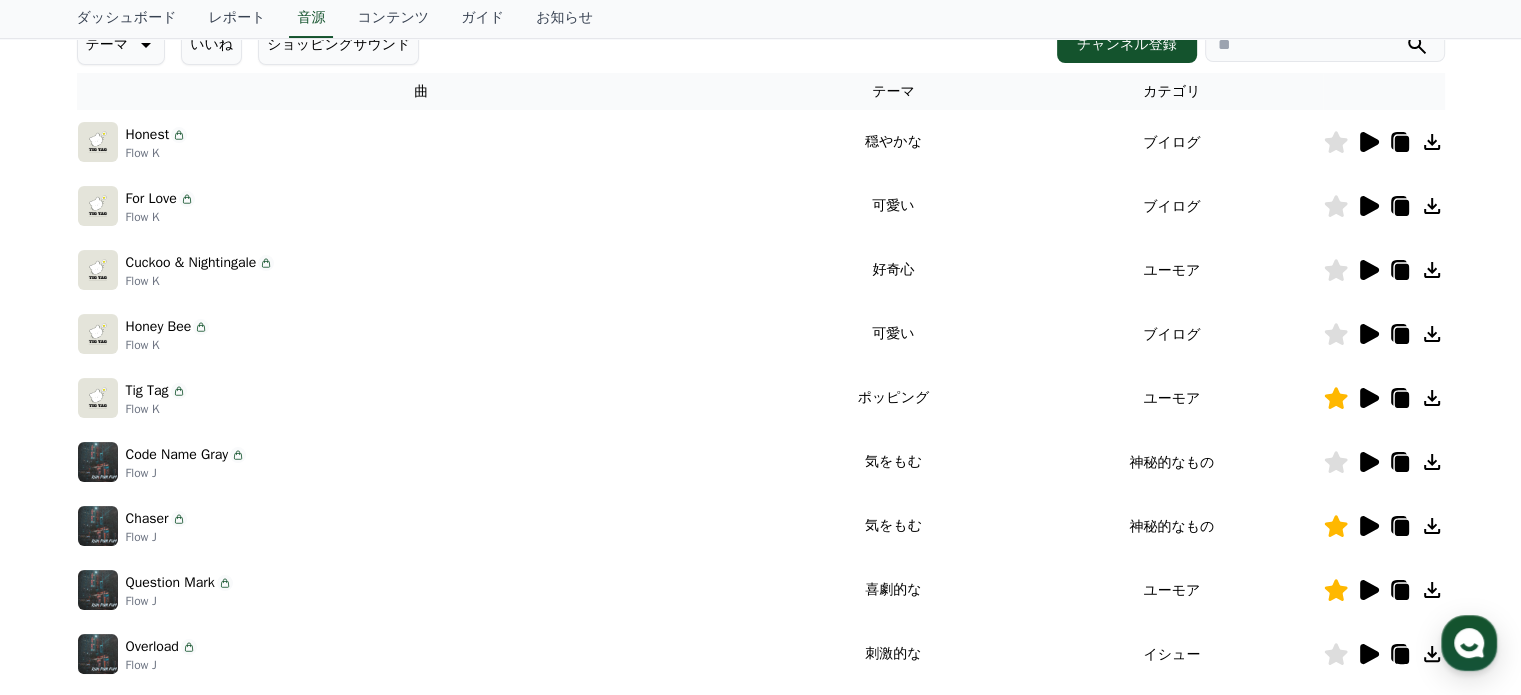 scroll, scrollTop: 300, scrollLeft: 0, axis: vertical 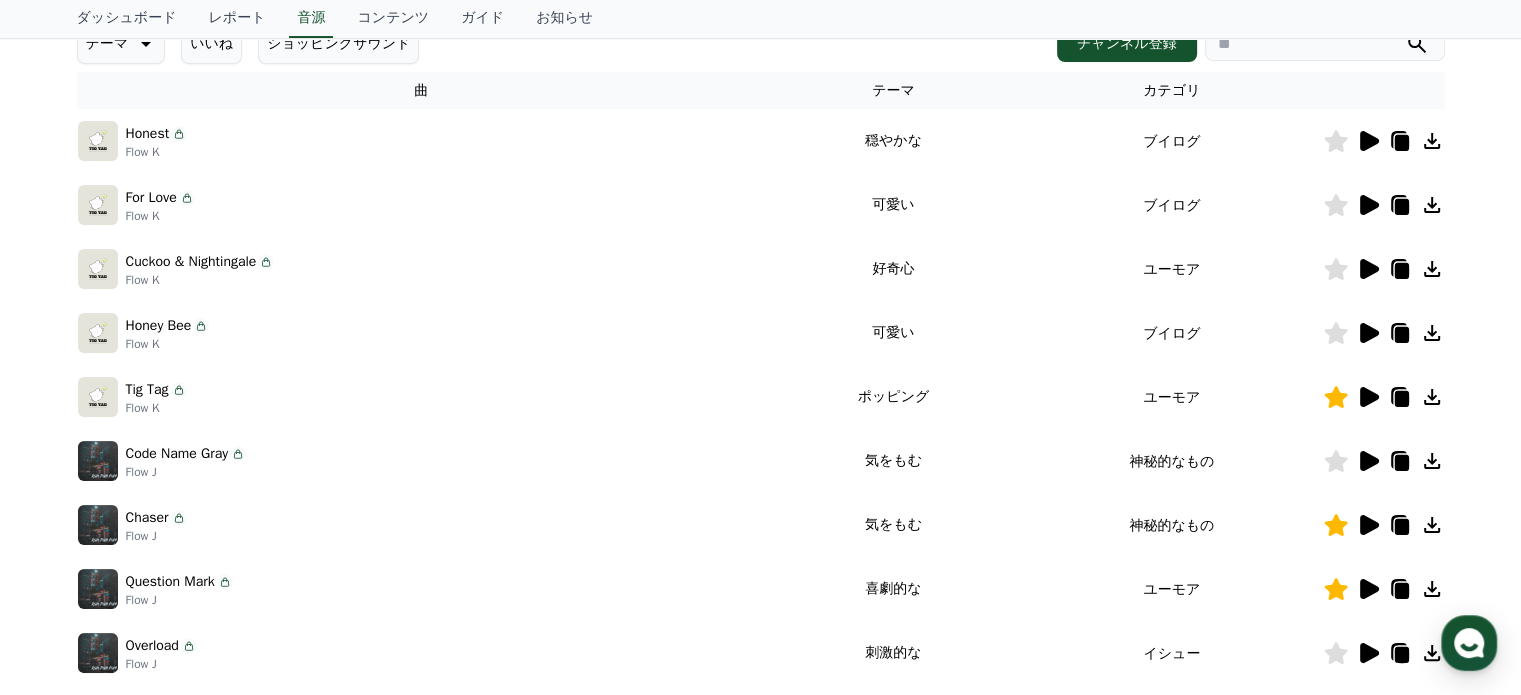 click 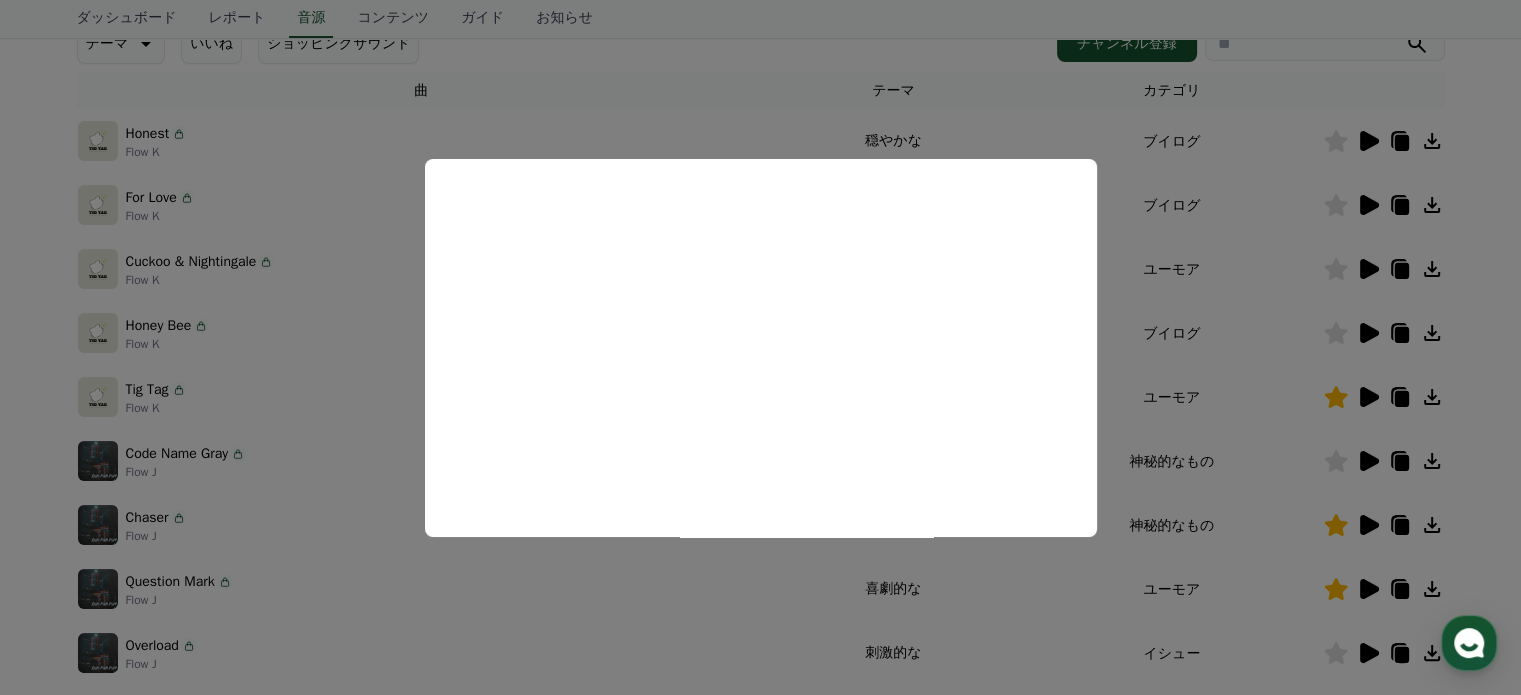 click at bounding box center [760, 347] 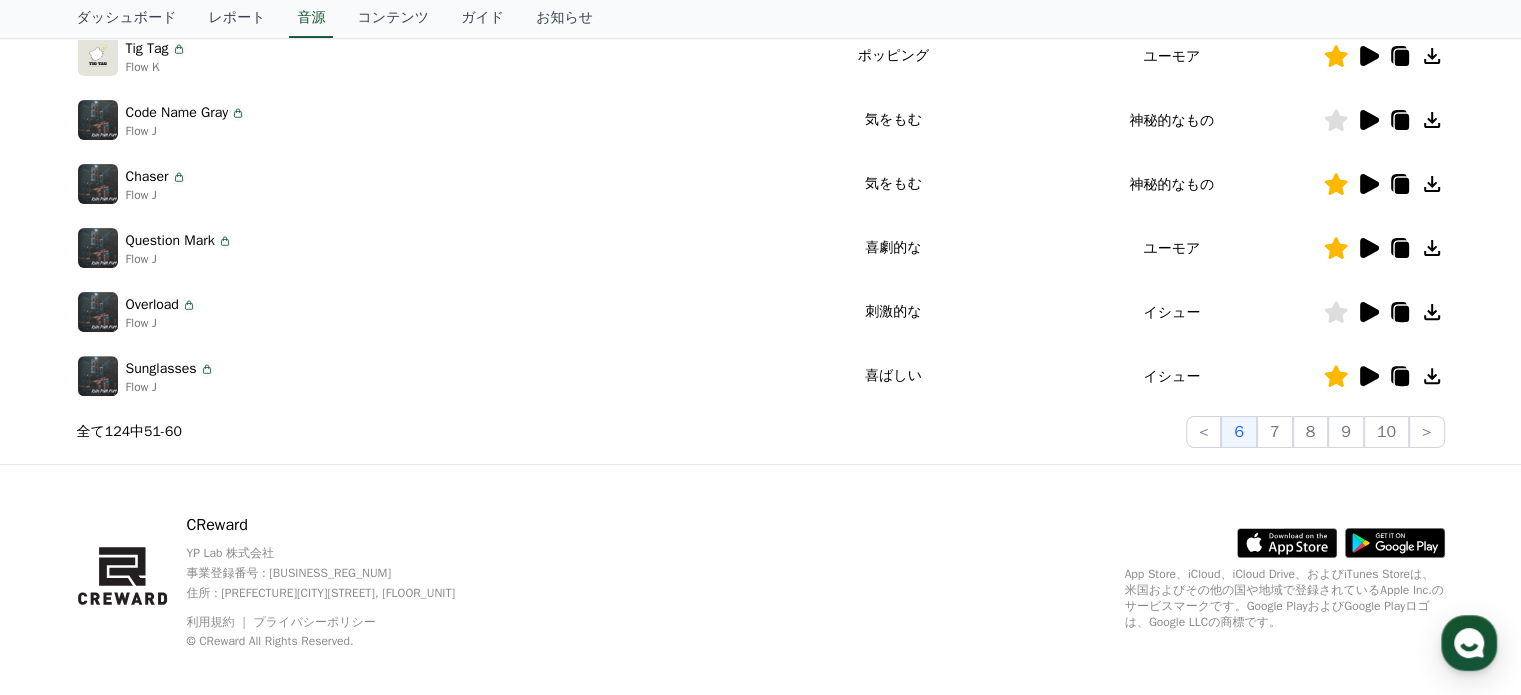 scroll, scrollTop: 657, scrollLeft: 0, axis: vertical 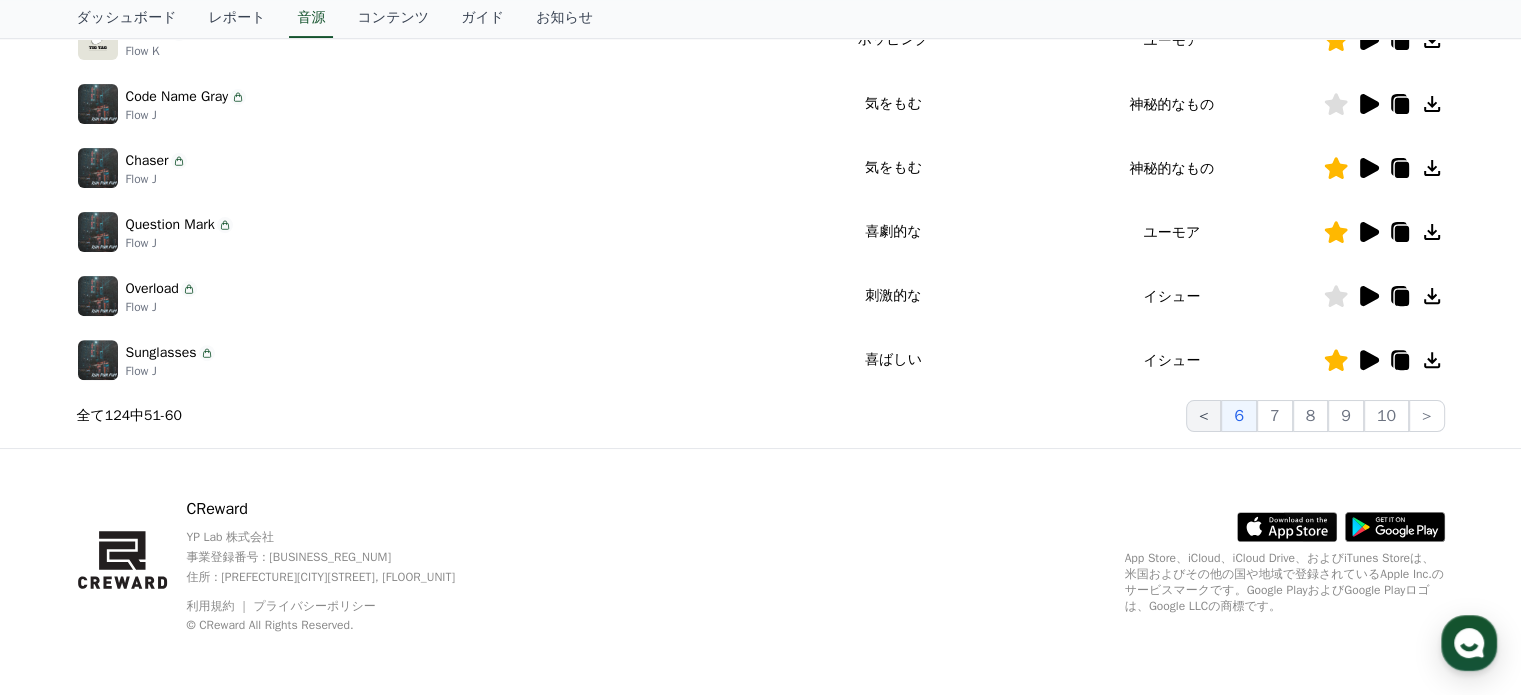 click on "<" at bounding box center (1204, 416) 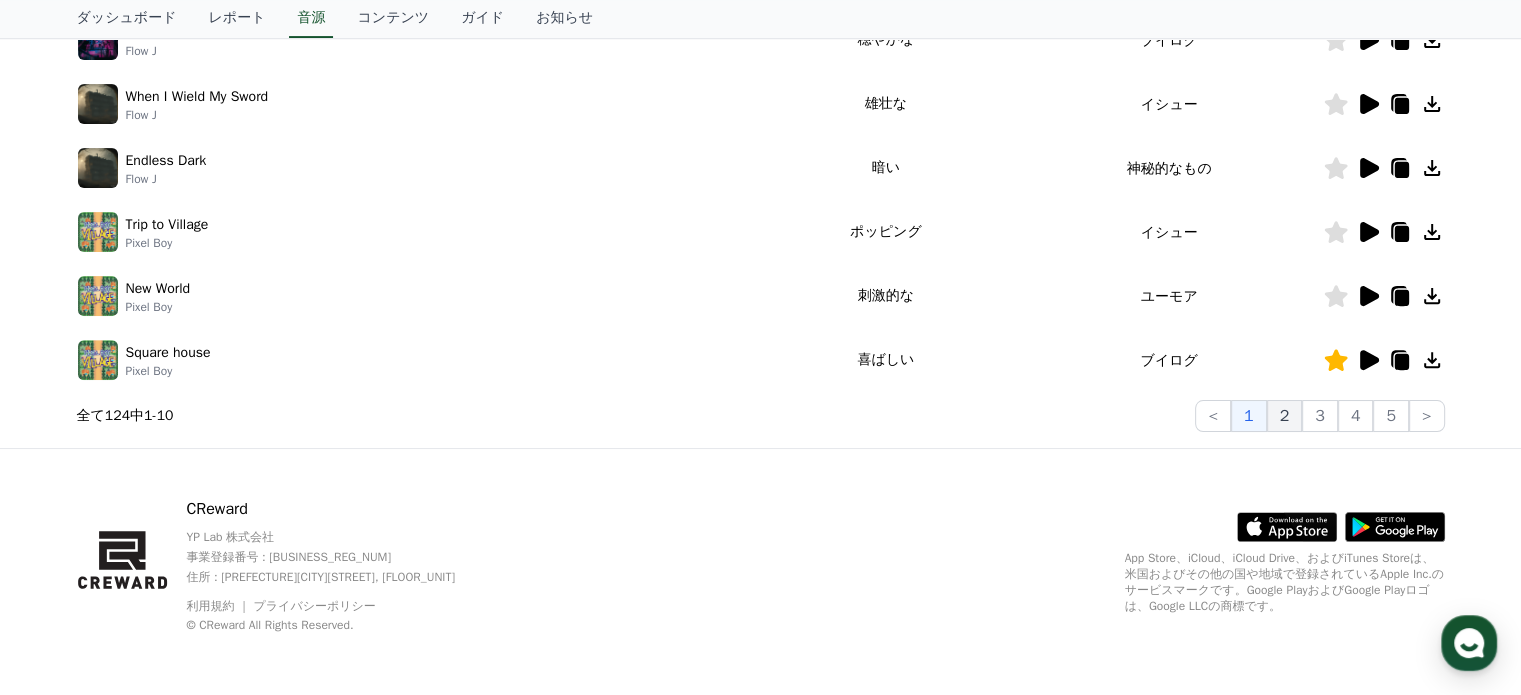 click on "2" 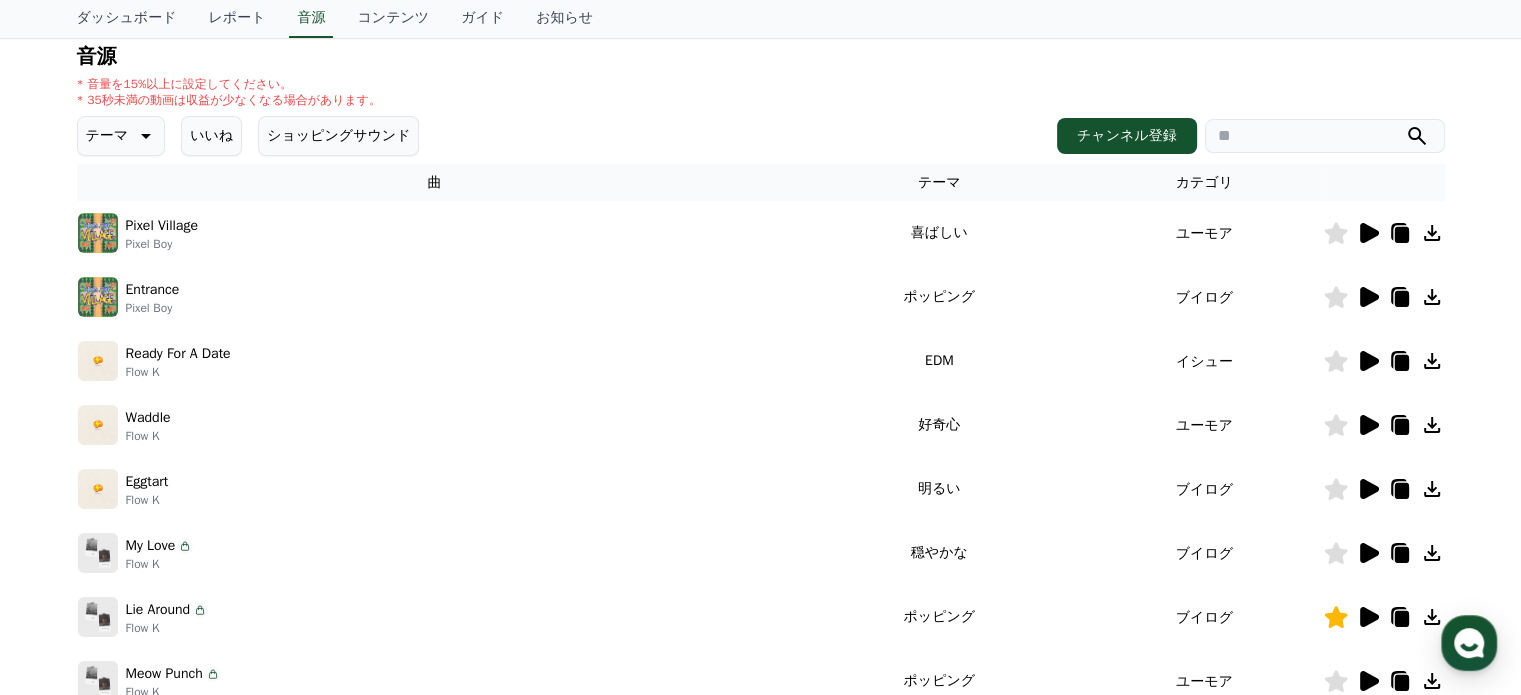 scroll, scrollTop: 57, scrollLeft: 0, axis: vertical 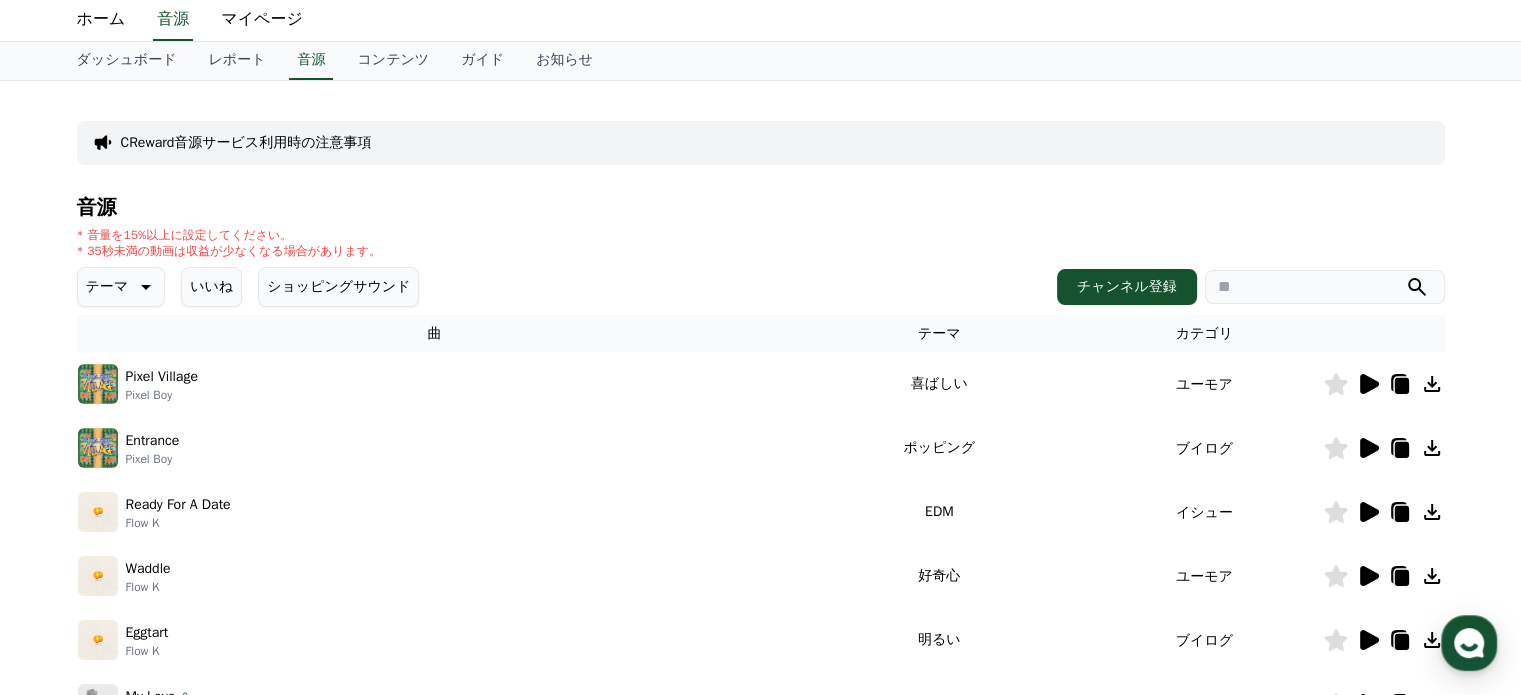 click 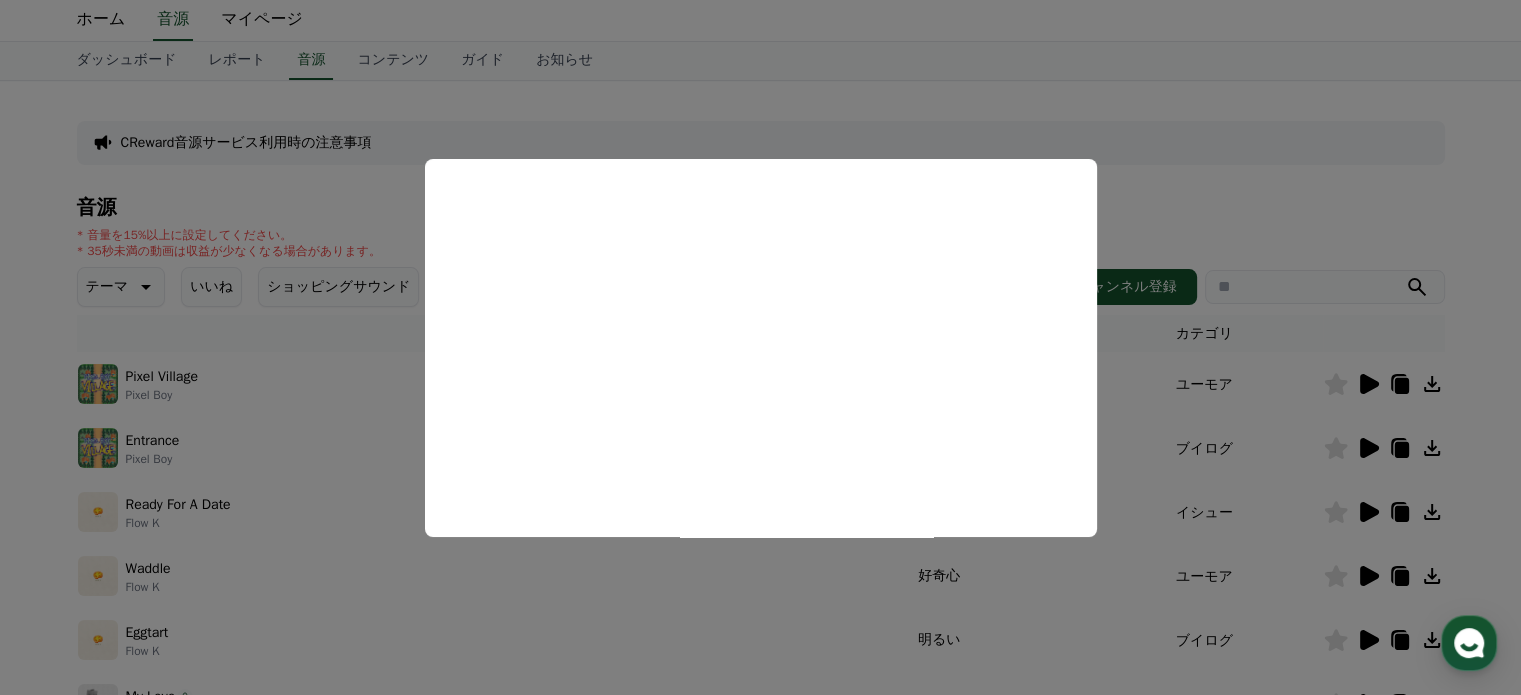 click at bounding box center (760, 347) 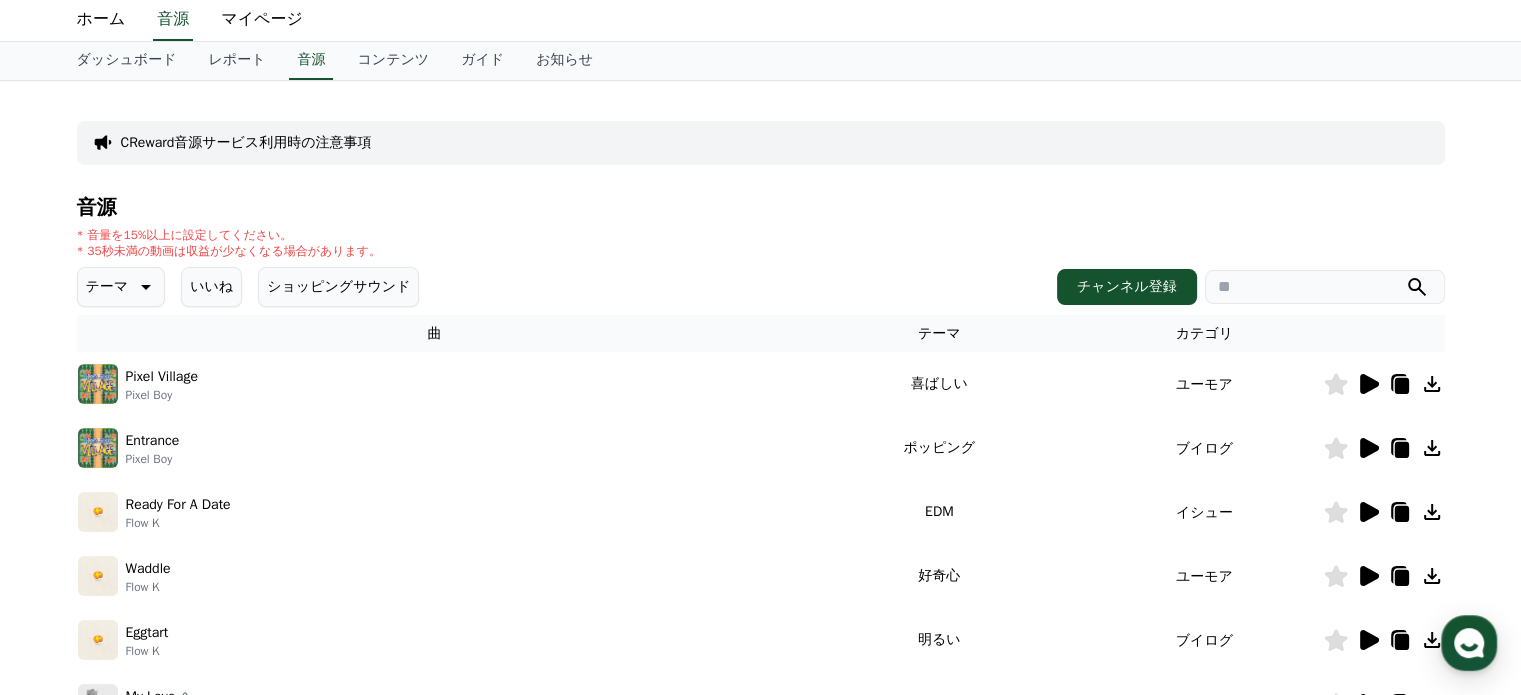 click 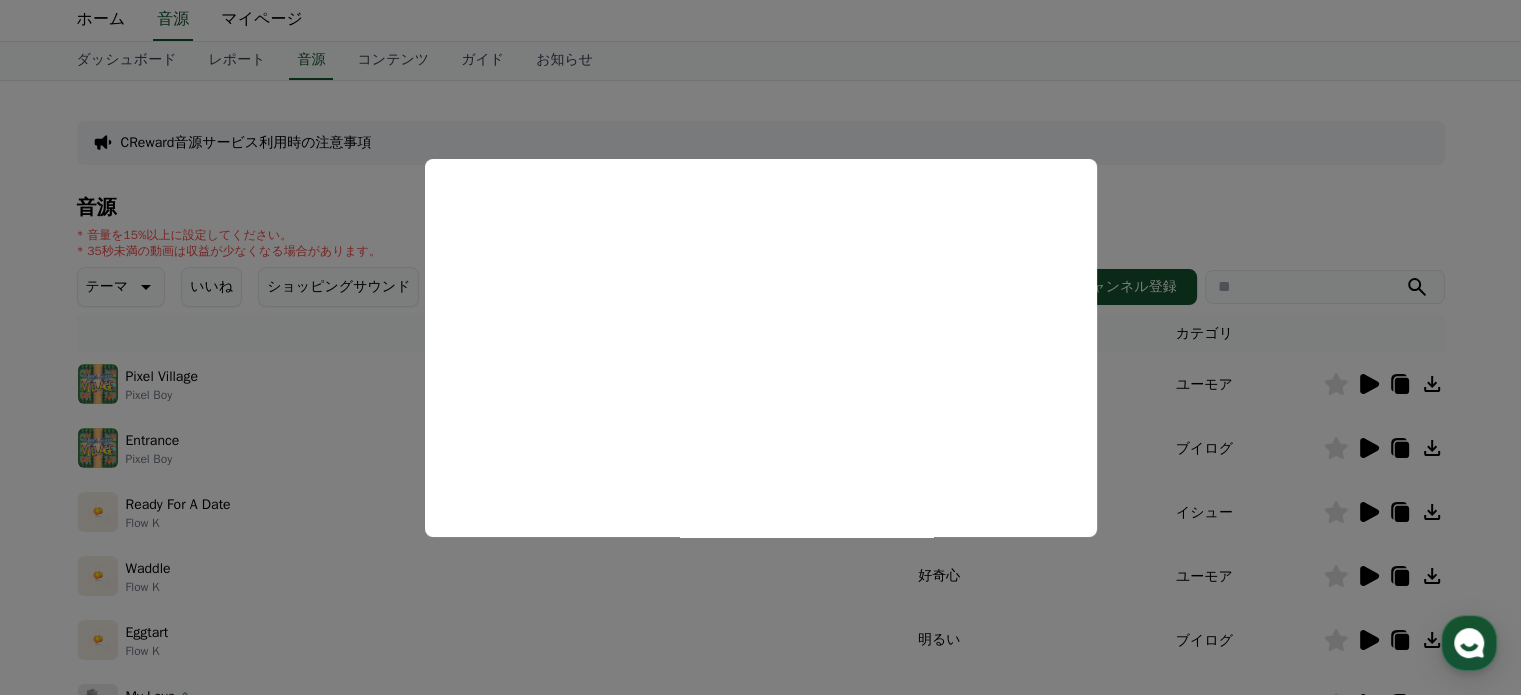 click at bounding box center (760, 347) 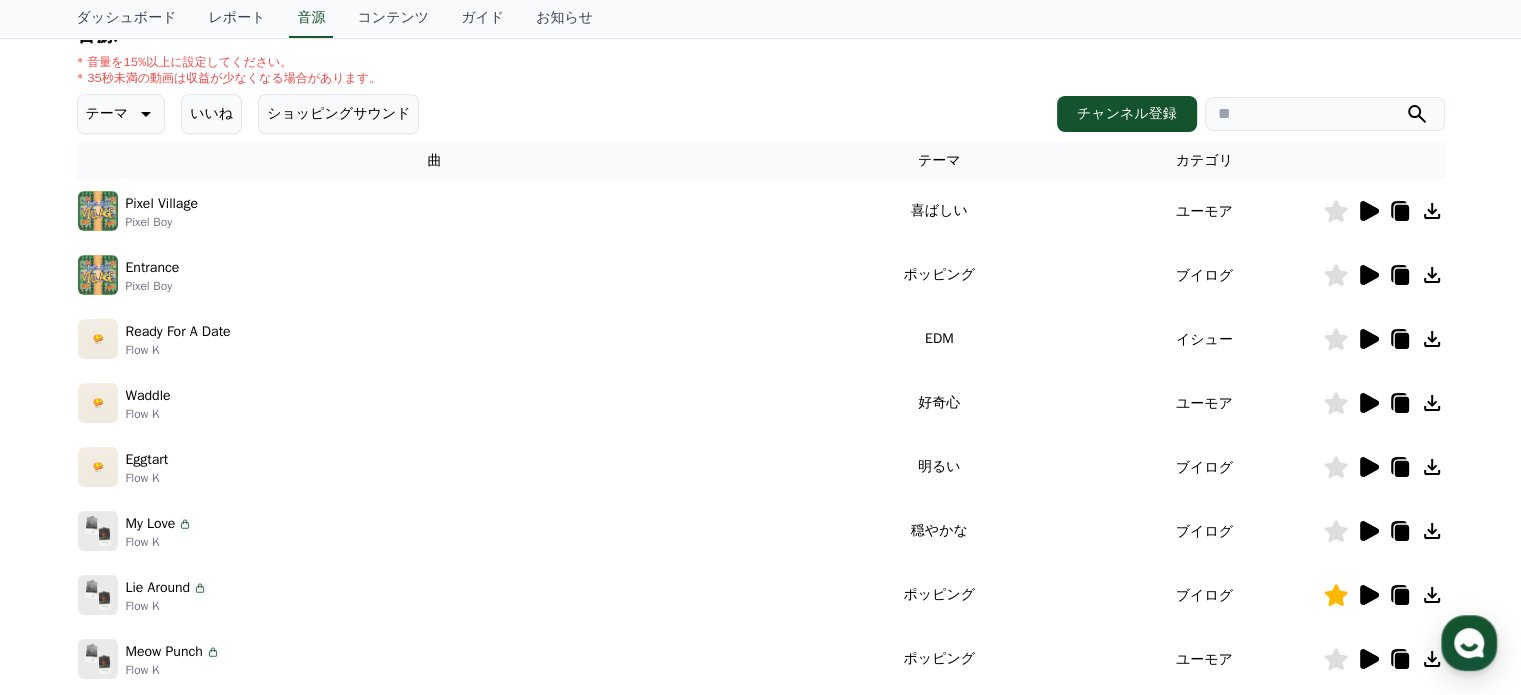 scroll, scrollTop: 257, scrollLeft: 0, axis: vertical 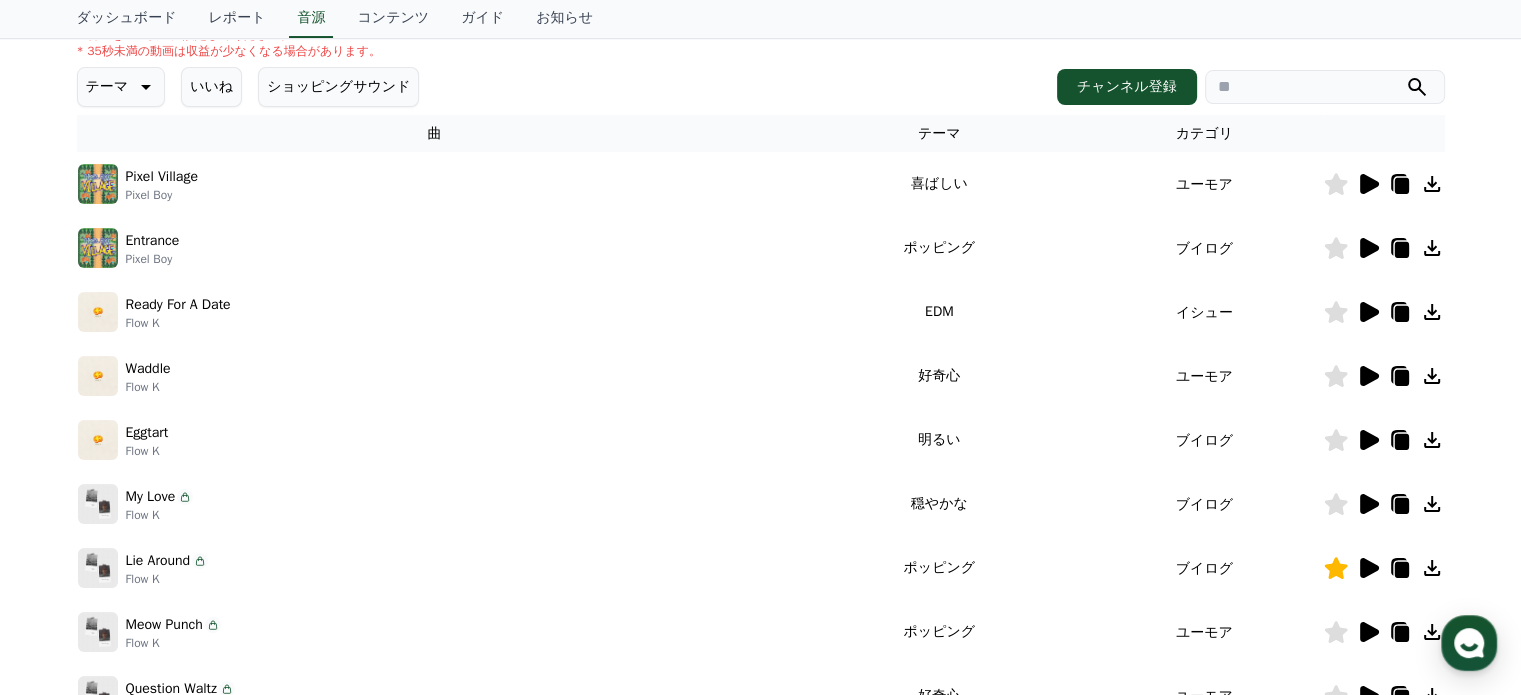click 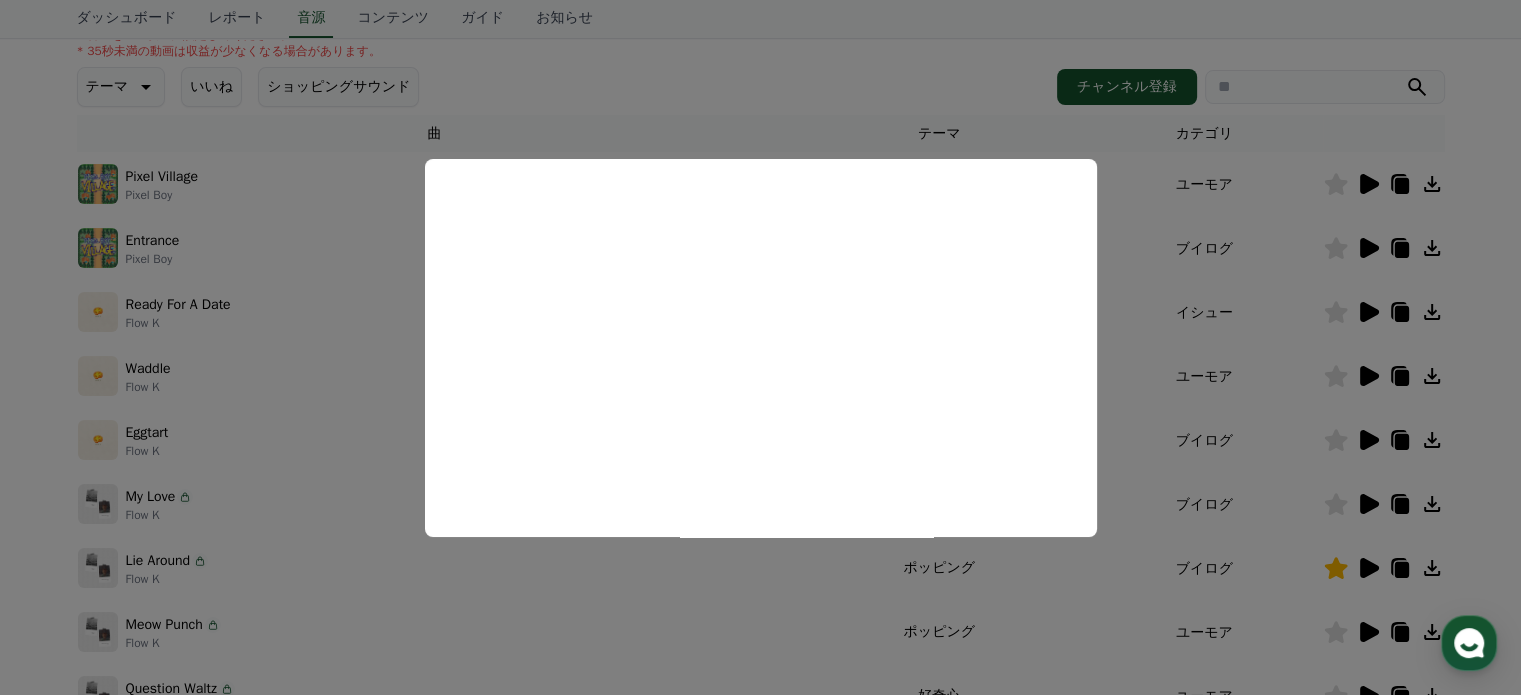 click at bounding box center [760, 347] 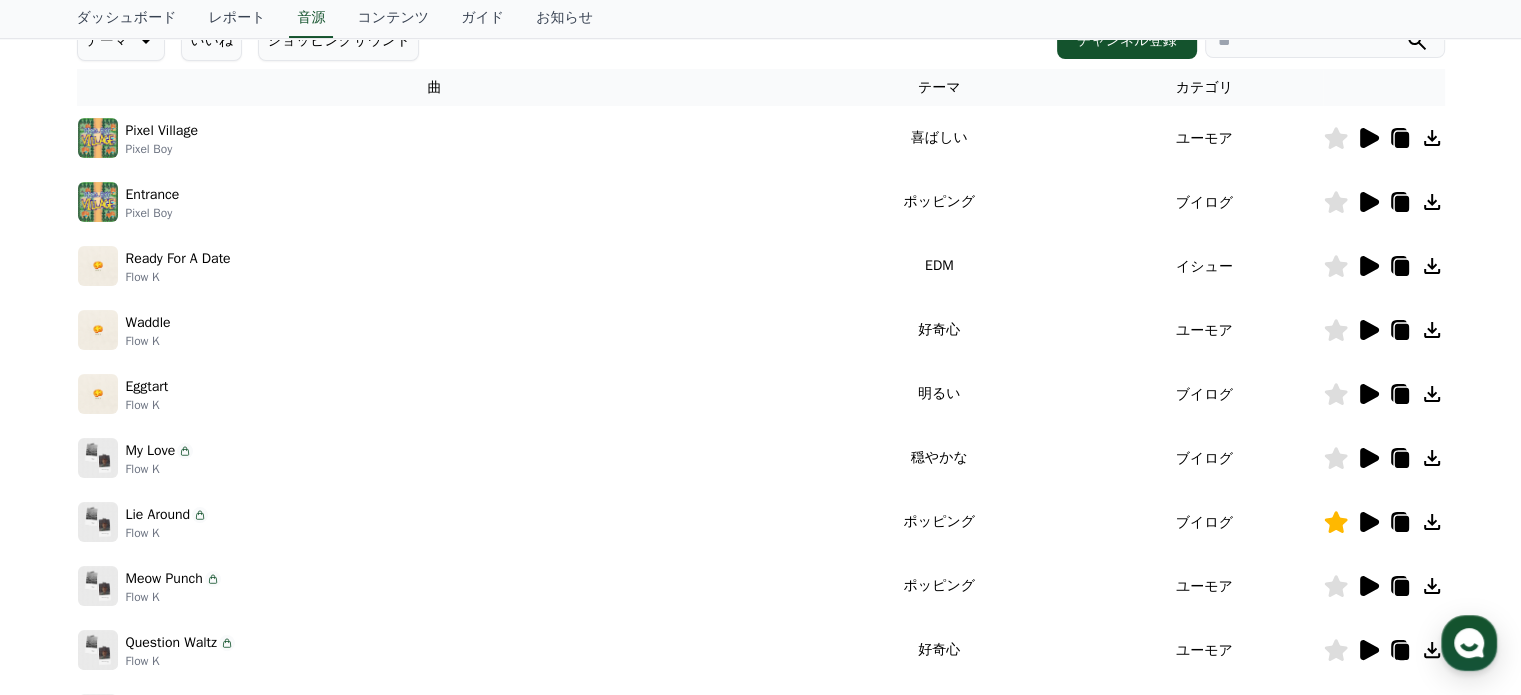 scroll, scrollTop: 457, scrollLeft: 0, axis: vertical 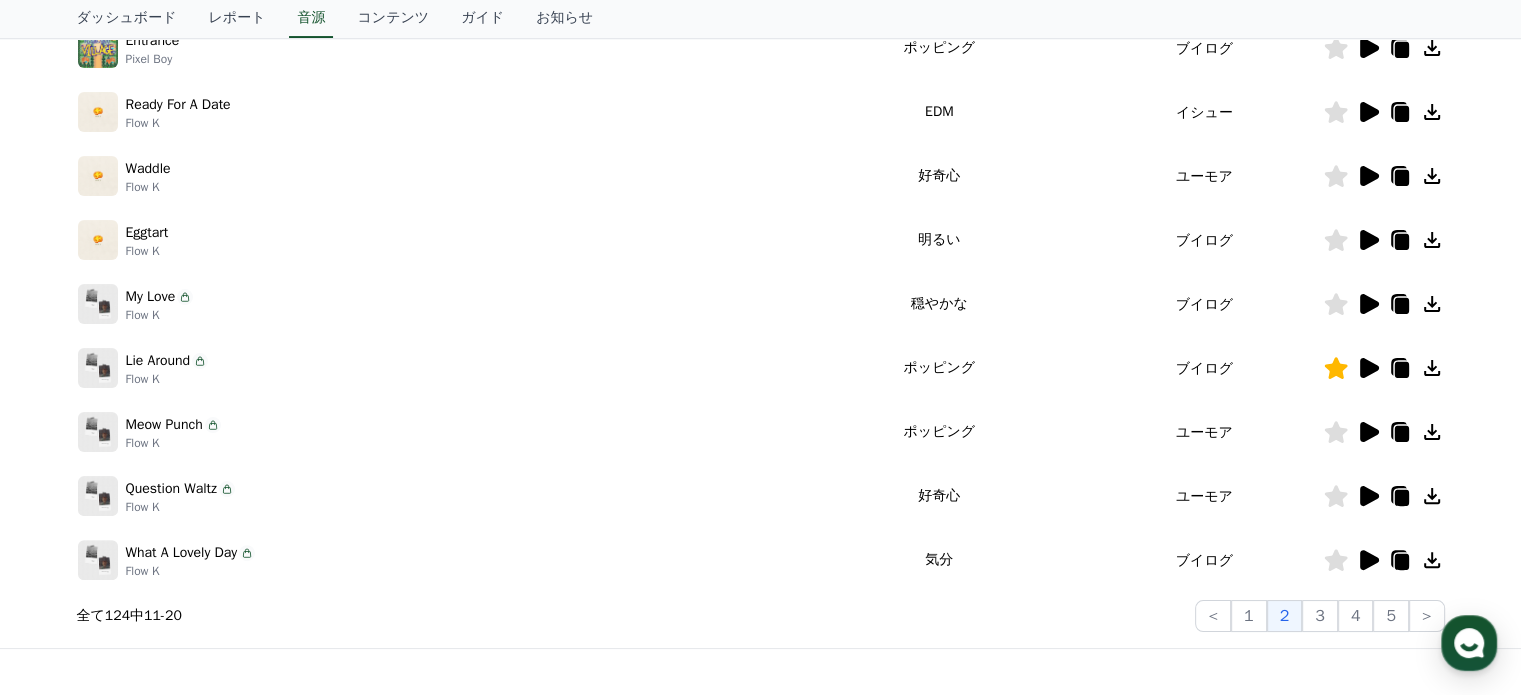 click 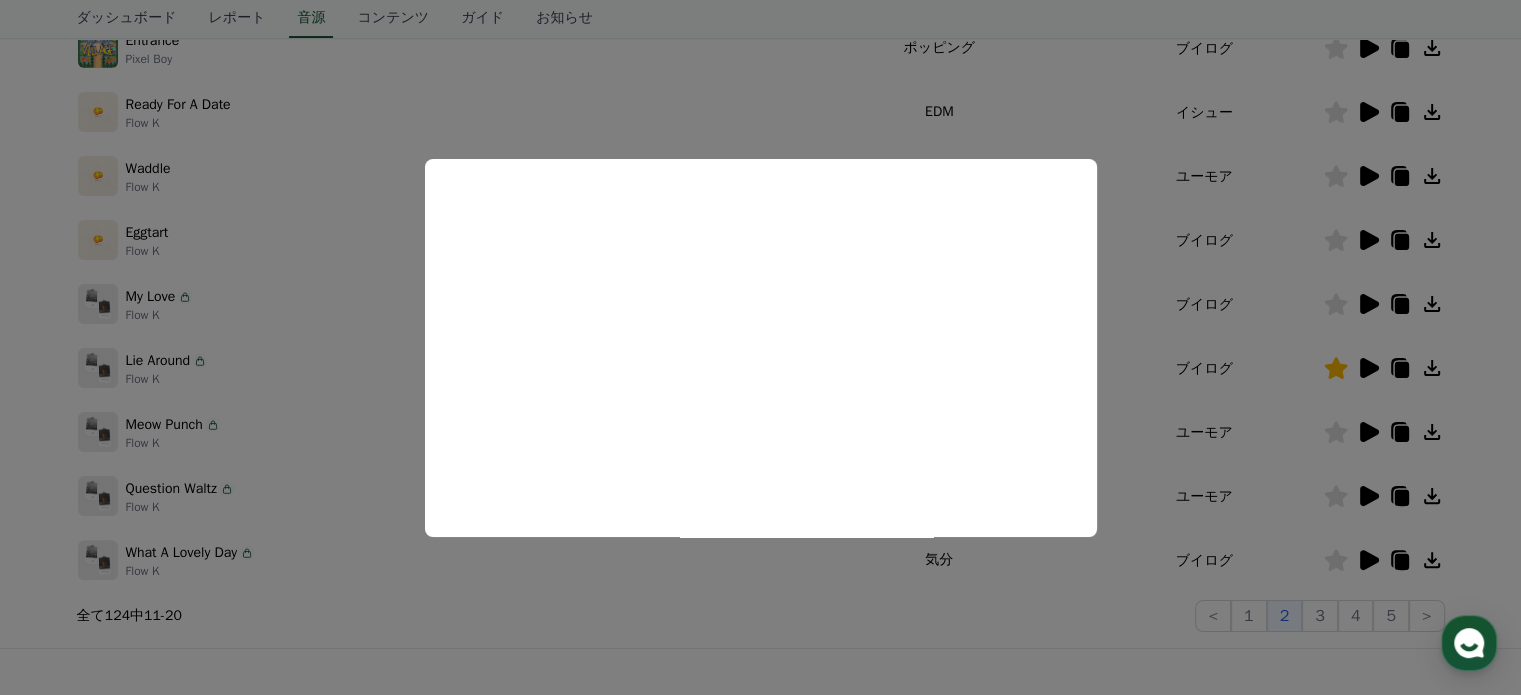 click at bounding box center (760, 347) 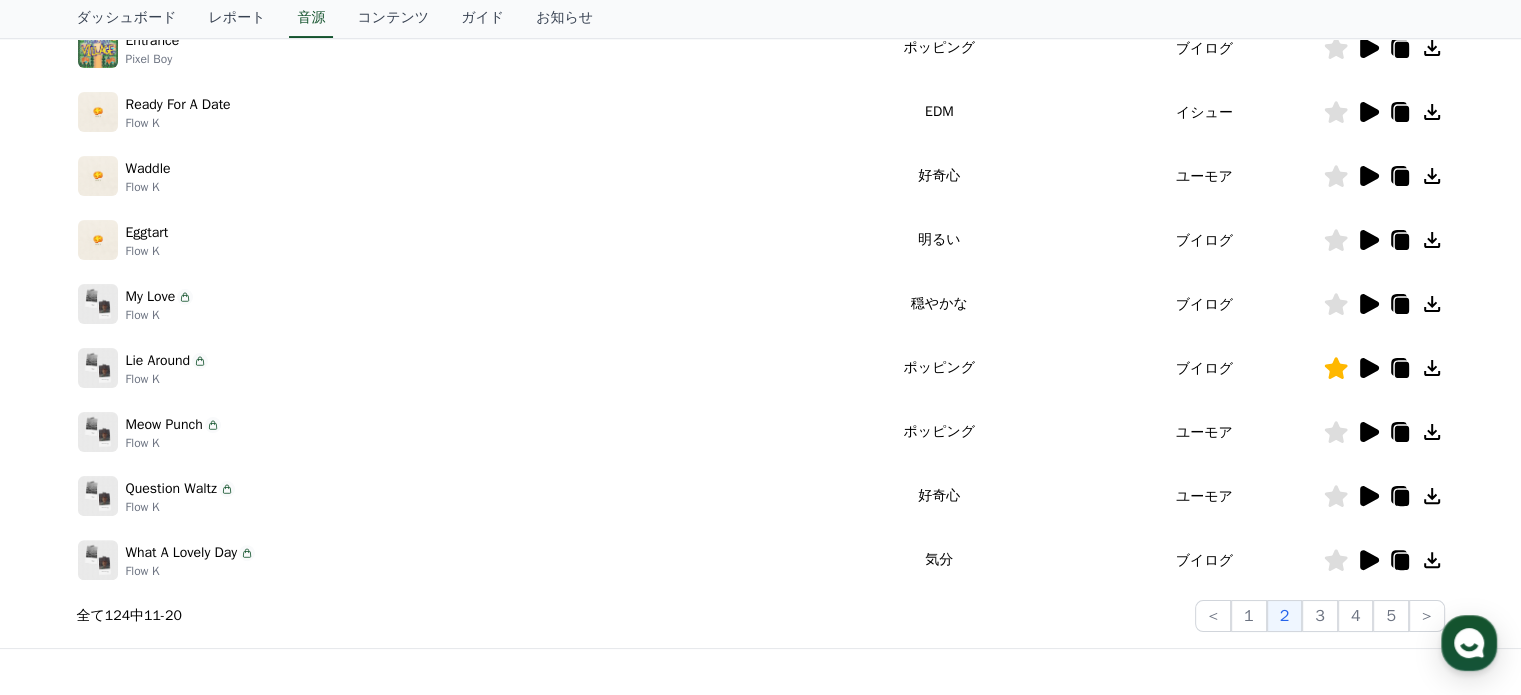 click 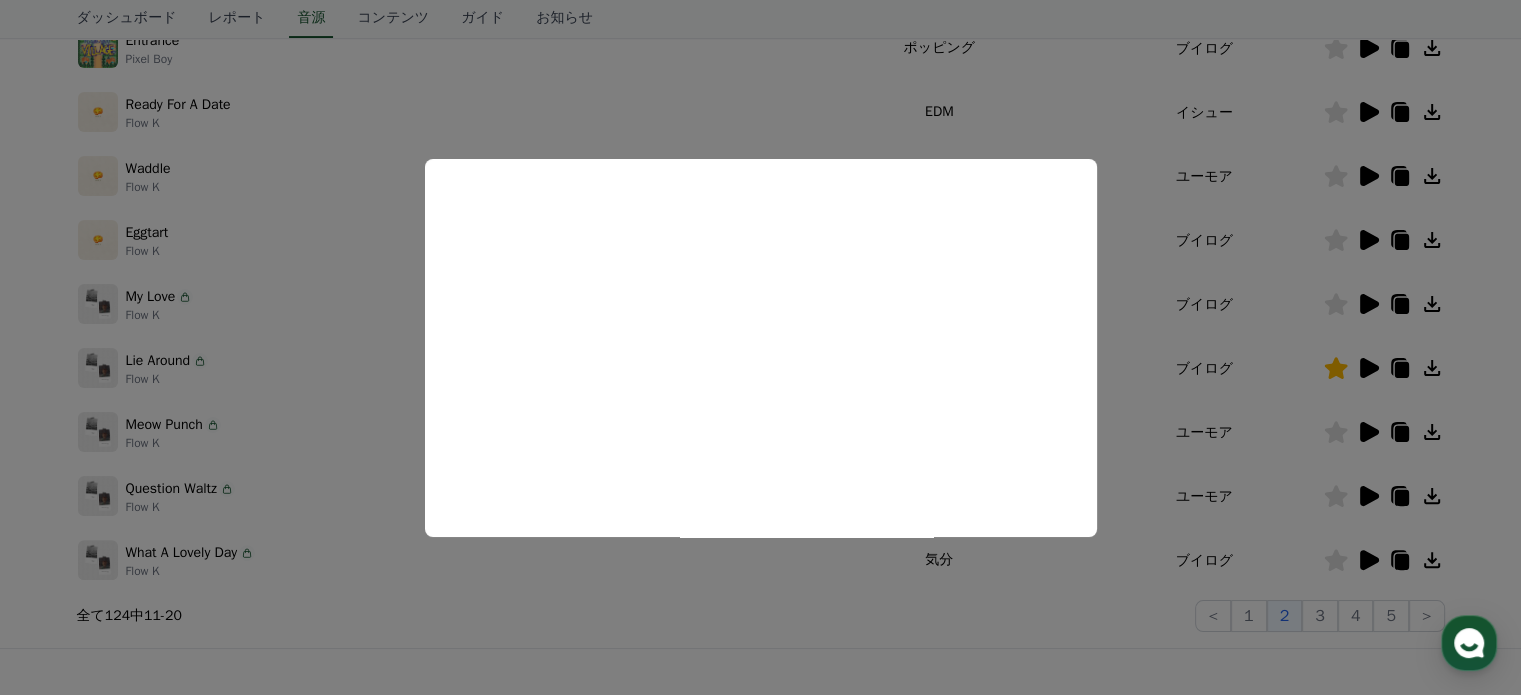 click at bounding box center (760, 347) 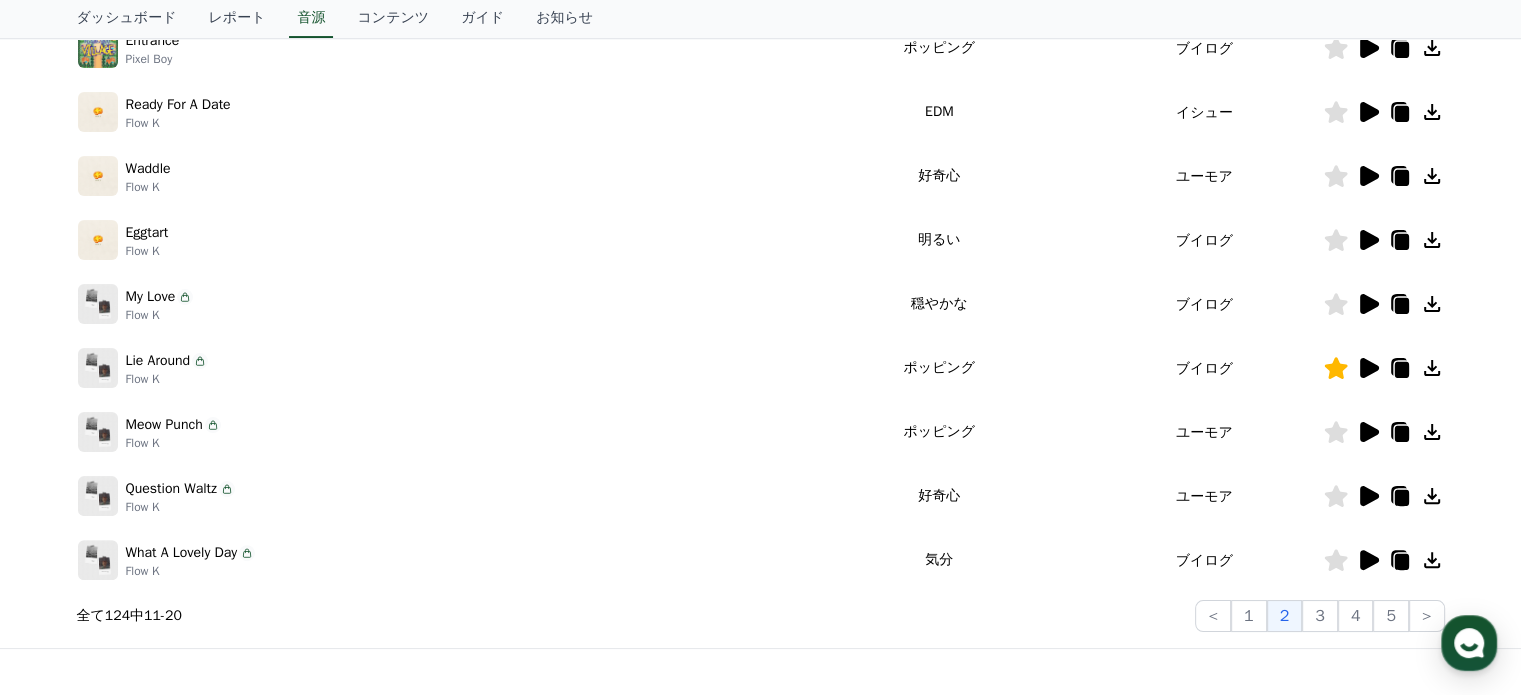 click 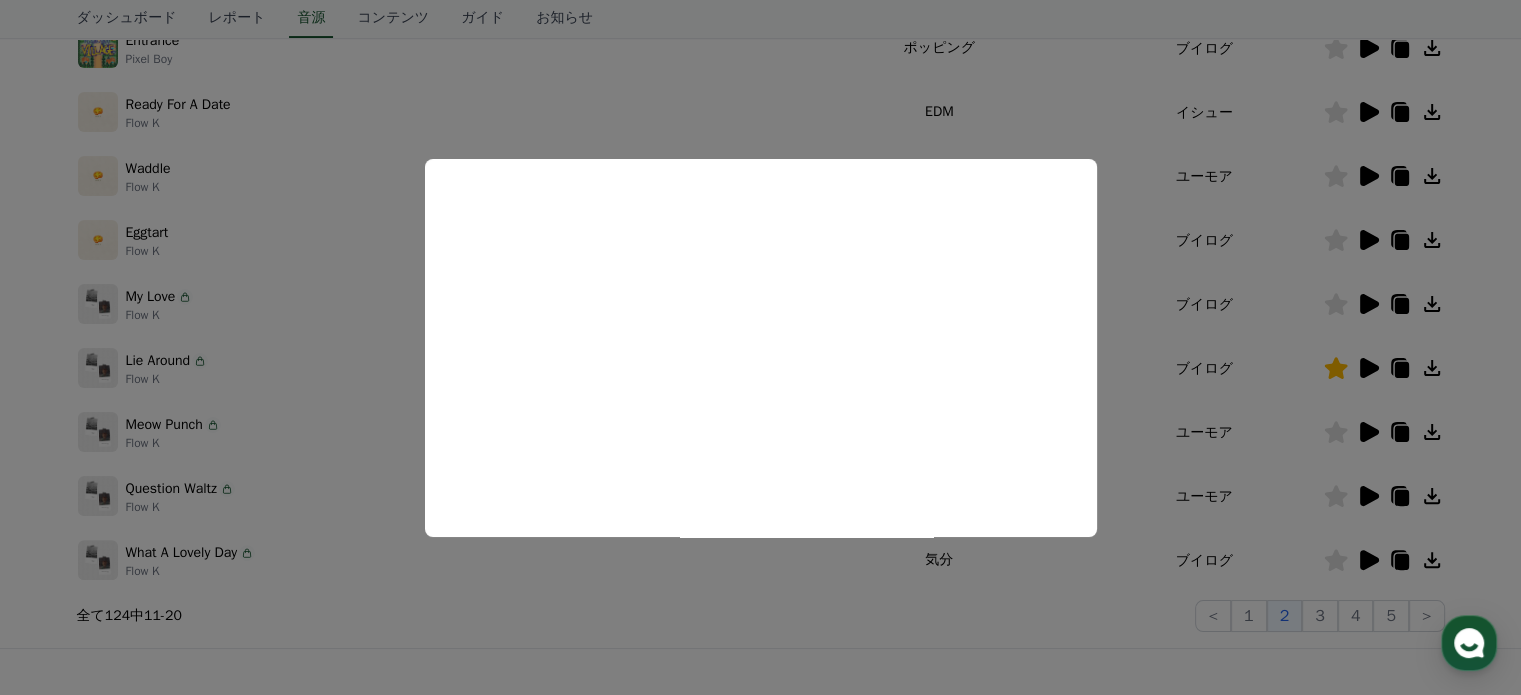 click at bounding box center (760, 347) 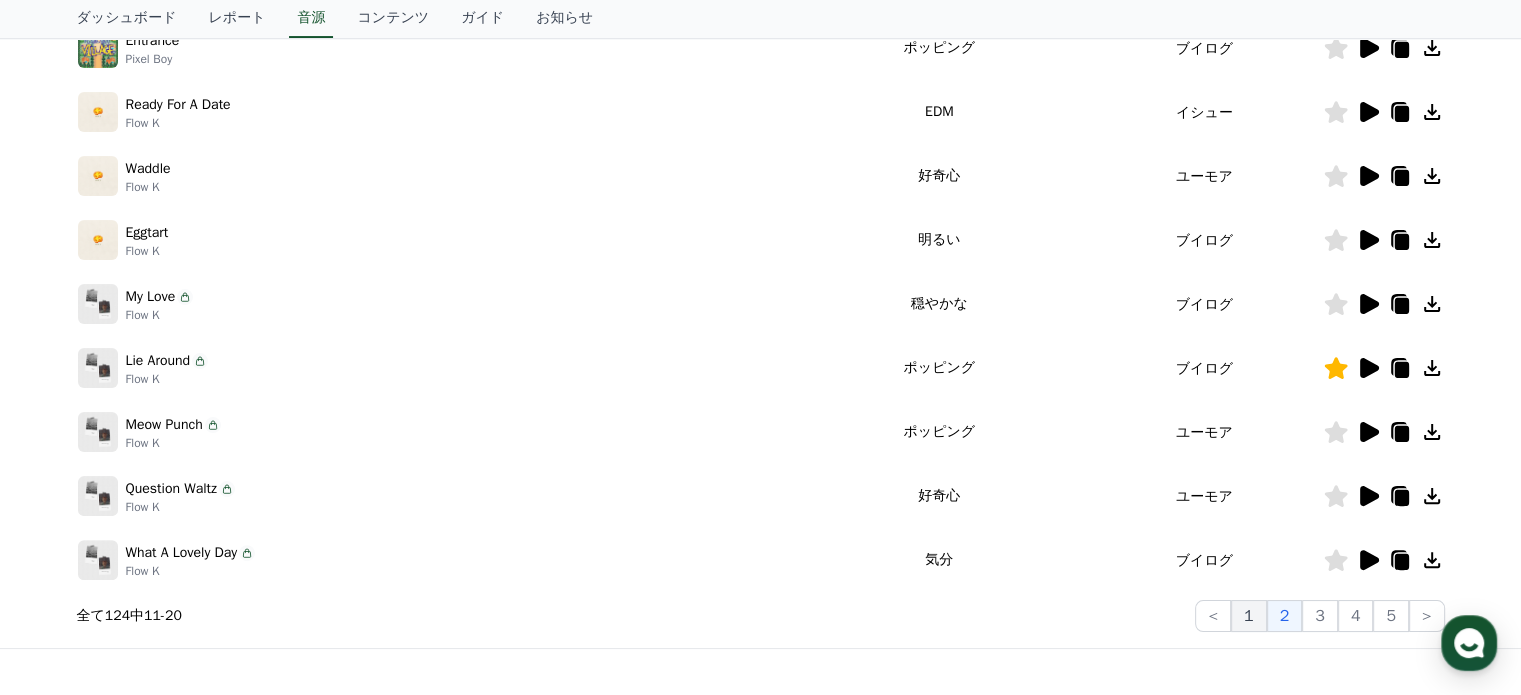 click on "1" at bounding box center [1249, 616] 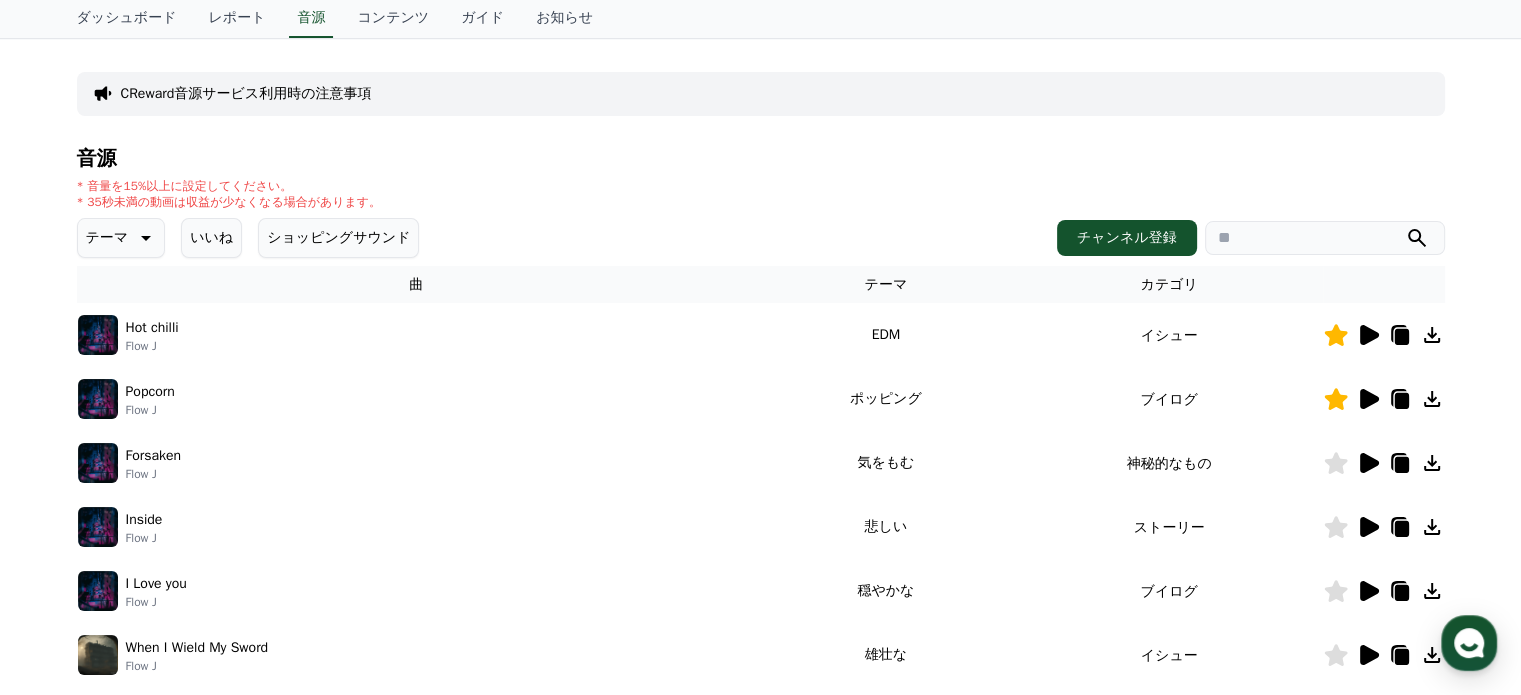 scroll, scrollTop: 57, scrollLeft: 0, axis: vertical 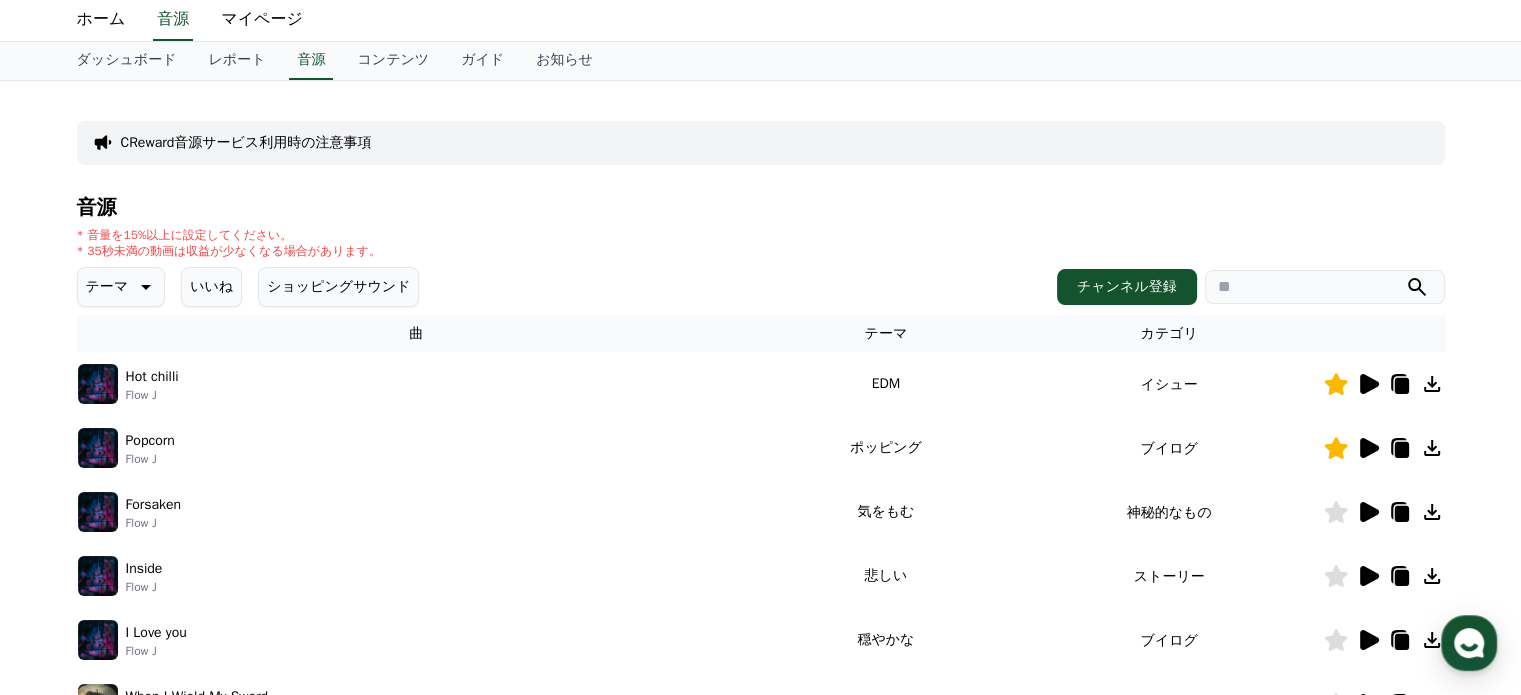 click 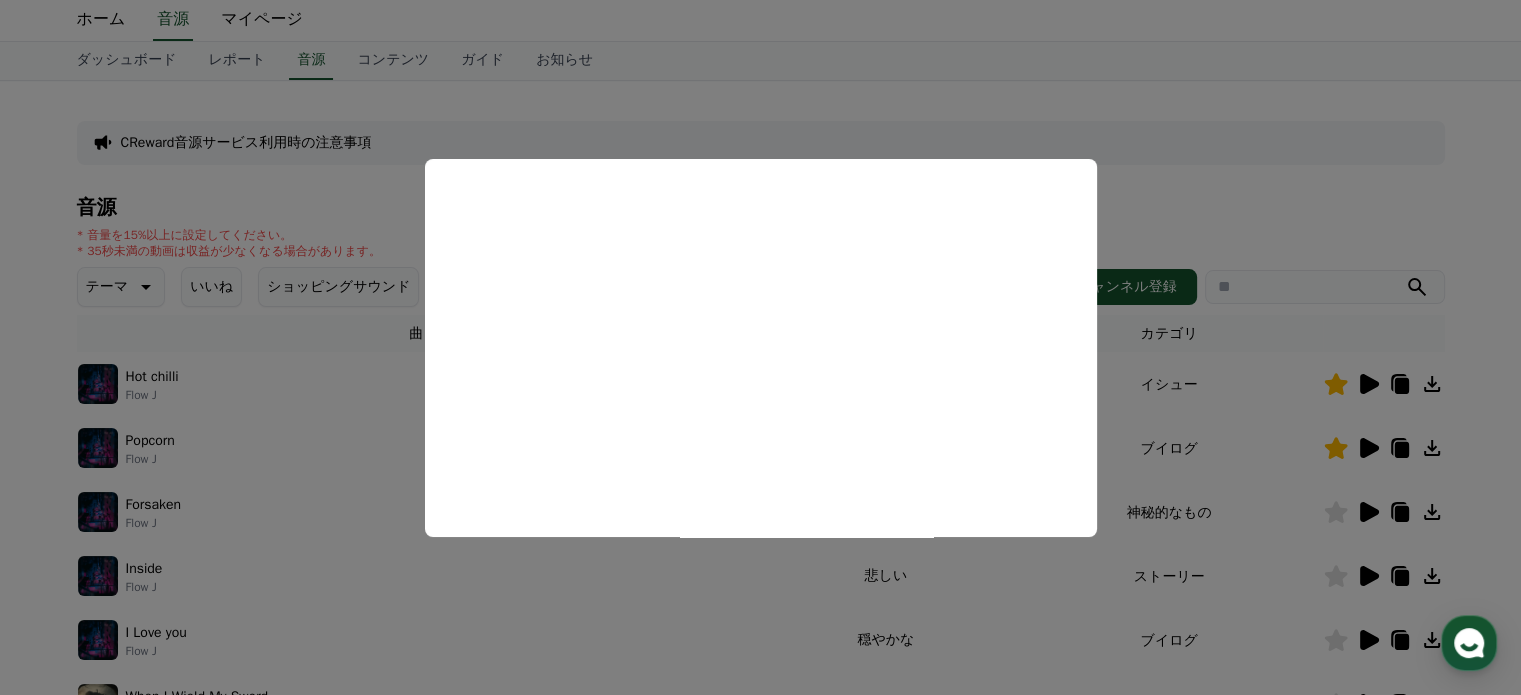 click at bounding box center (760, 347) 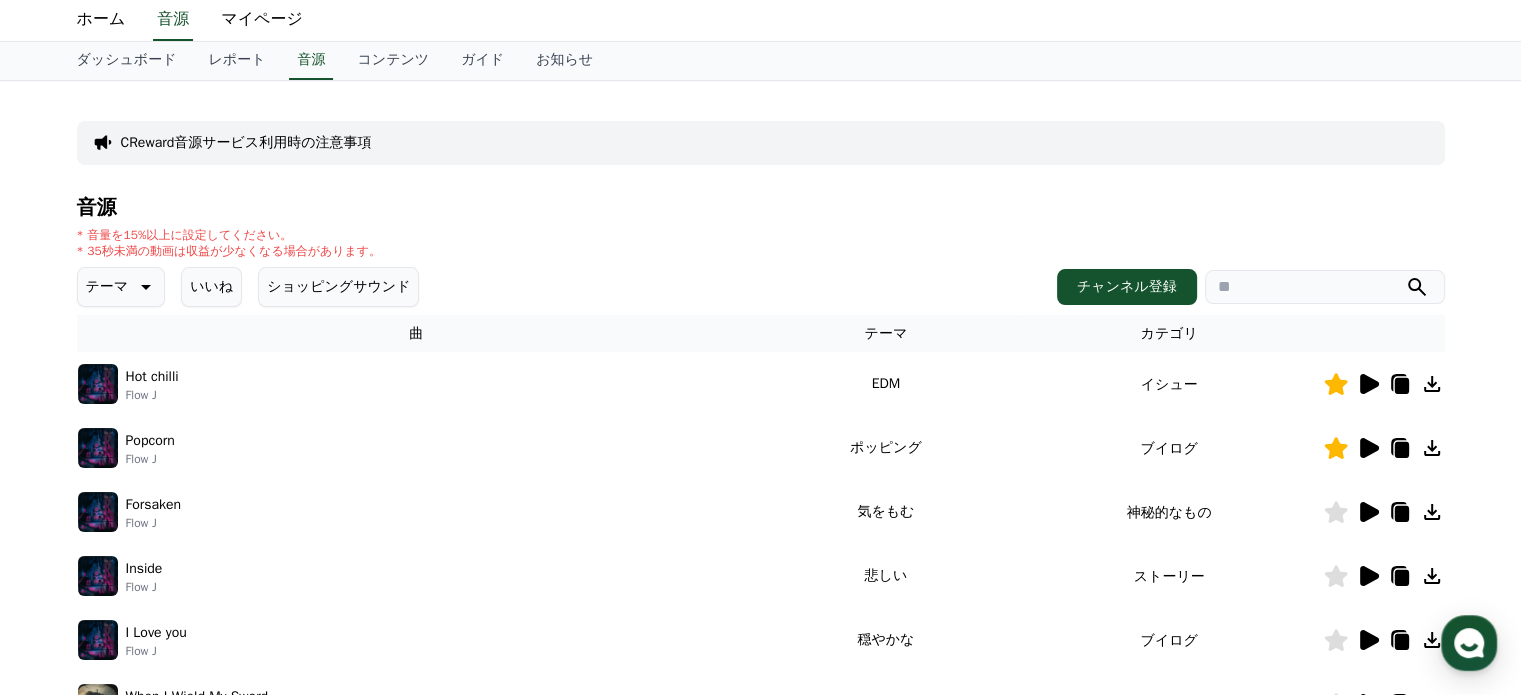 click 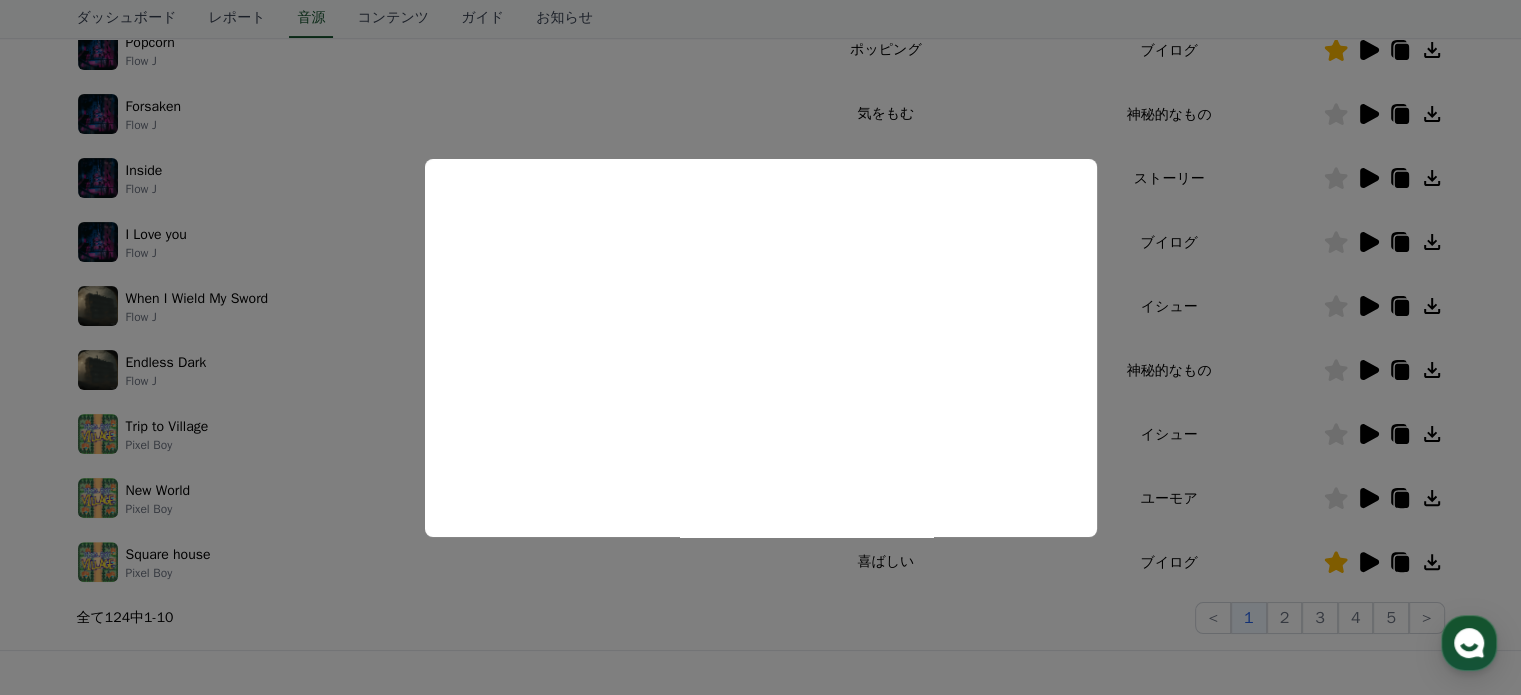 scroll, scrollTop: 457, scrollLeft: 0, axis: vertical 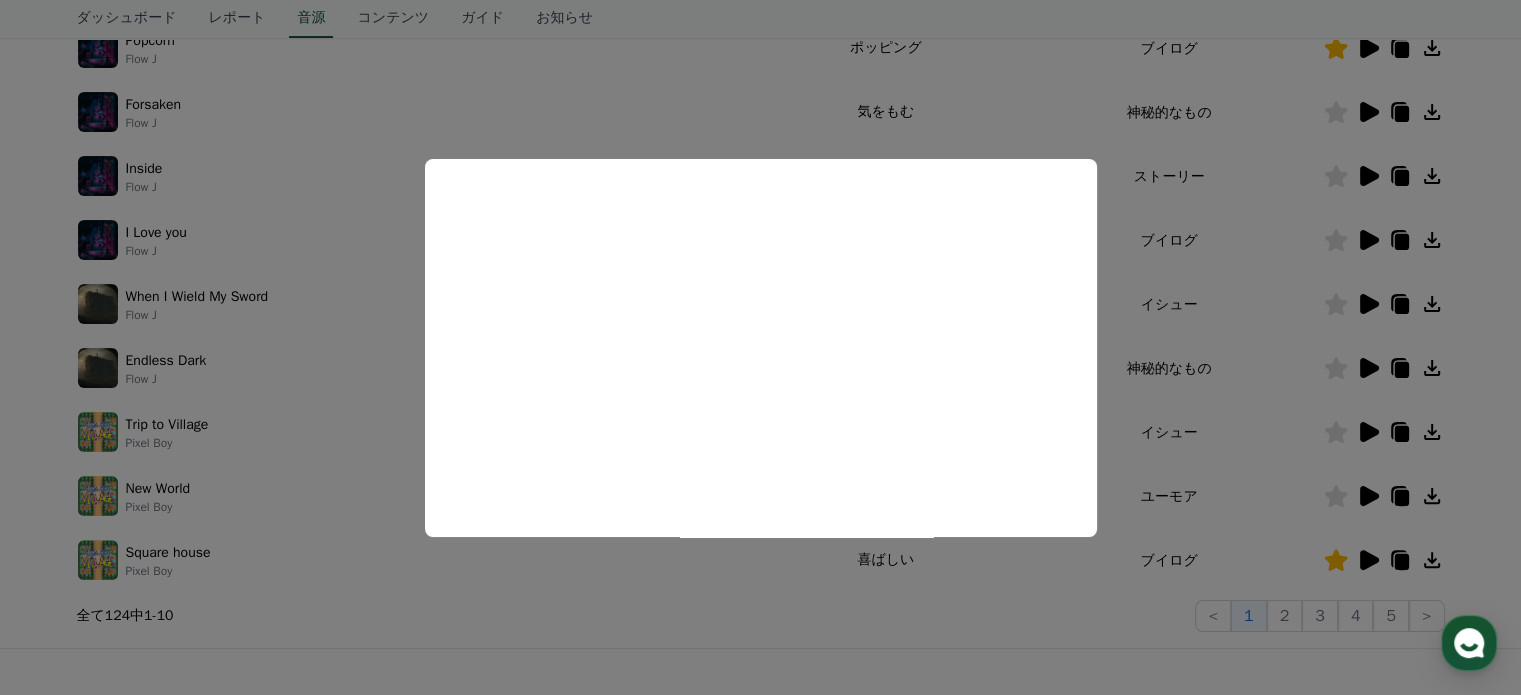 click at bounding box center (760, 347) 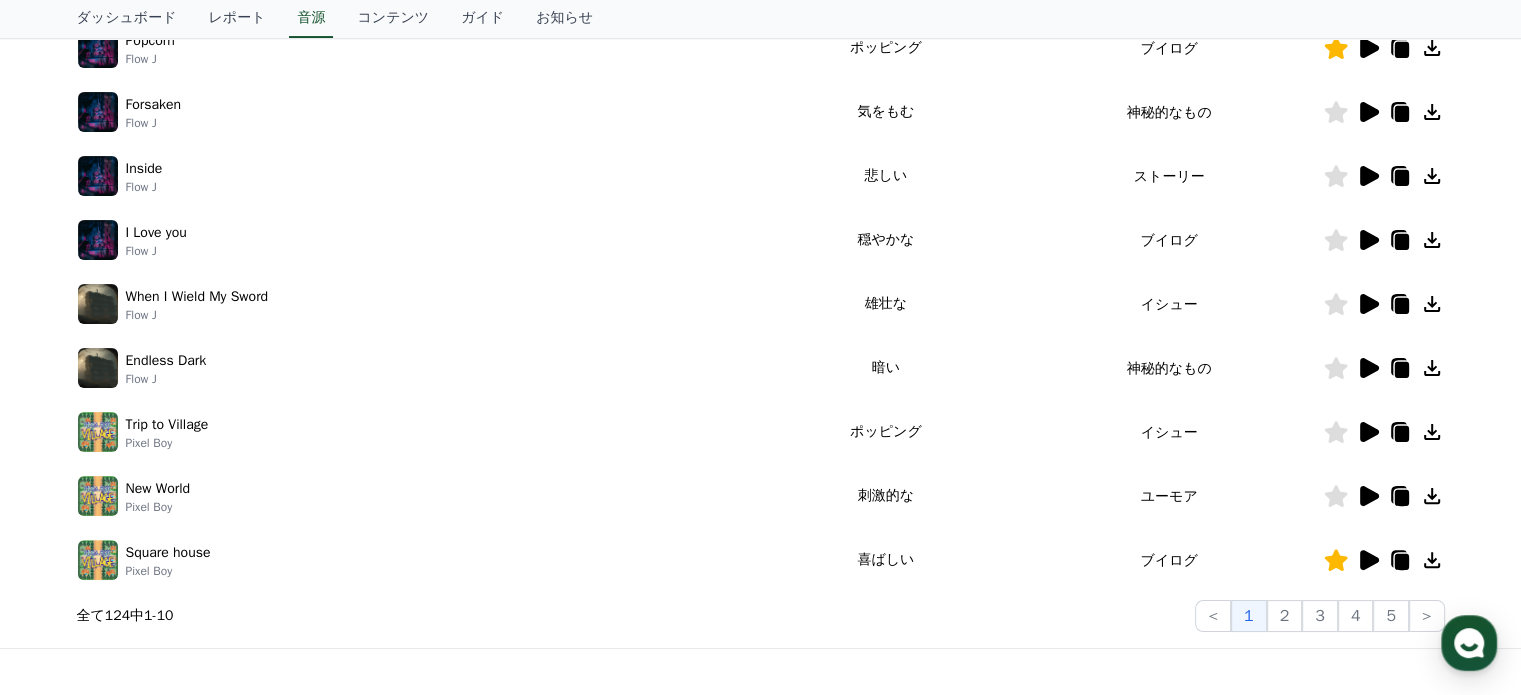 click 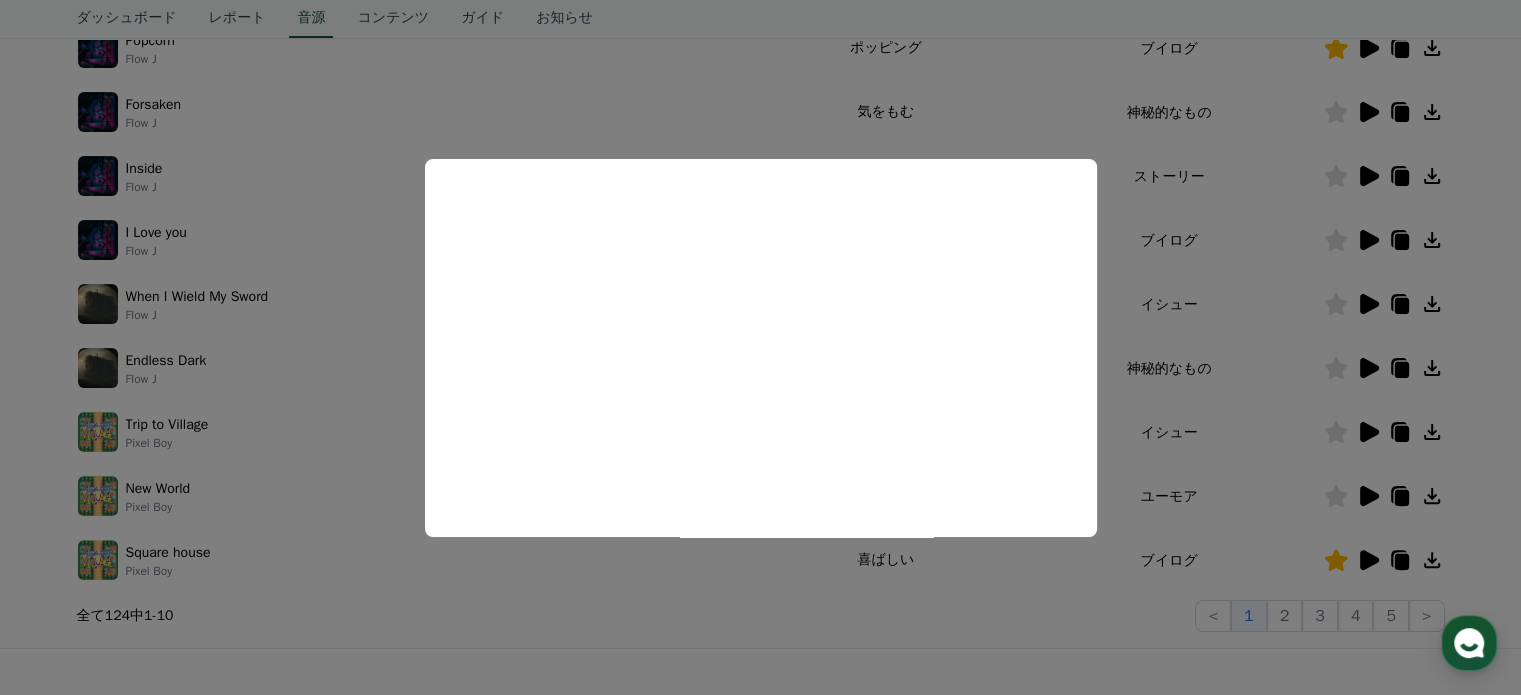 click at bounding box center (760, 347) 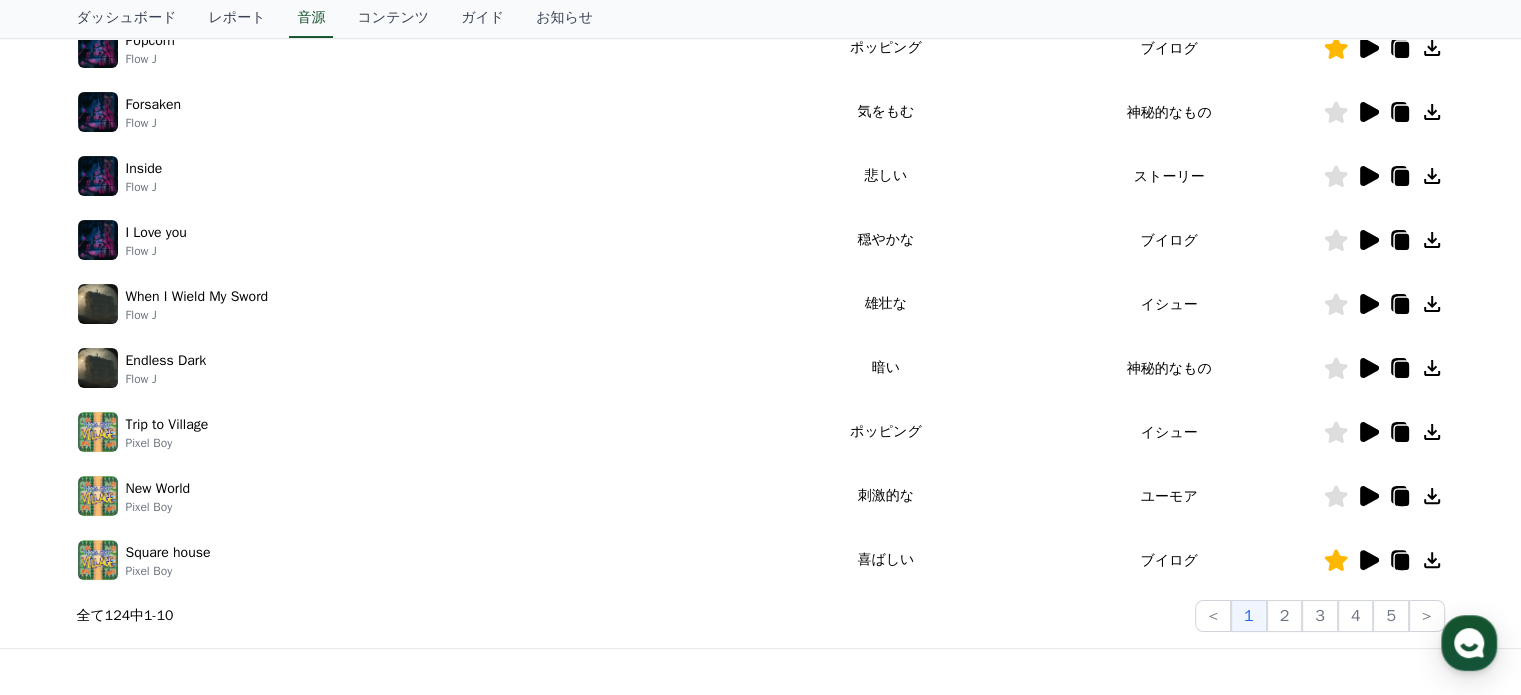 click 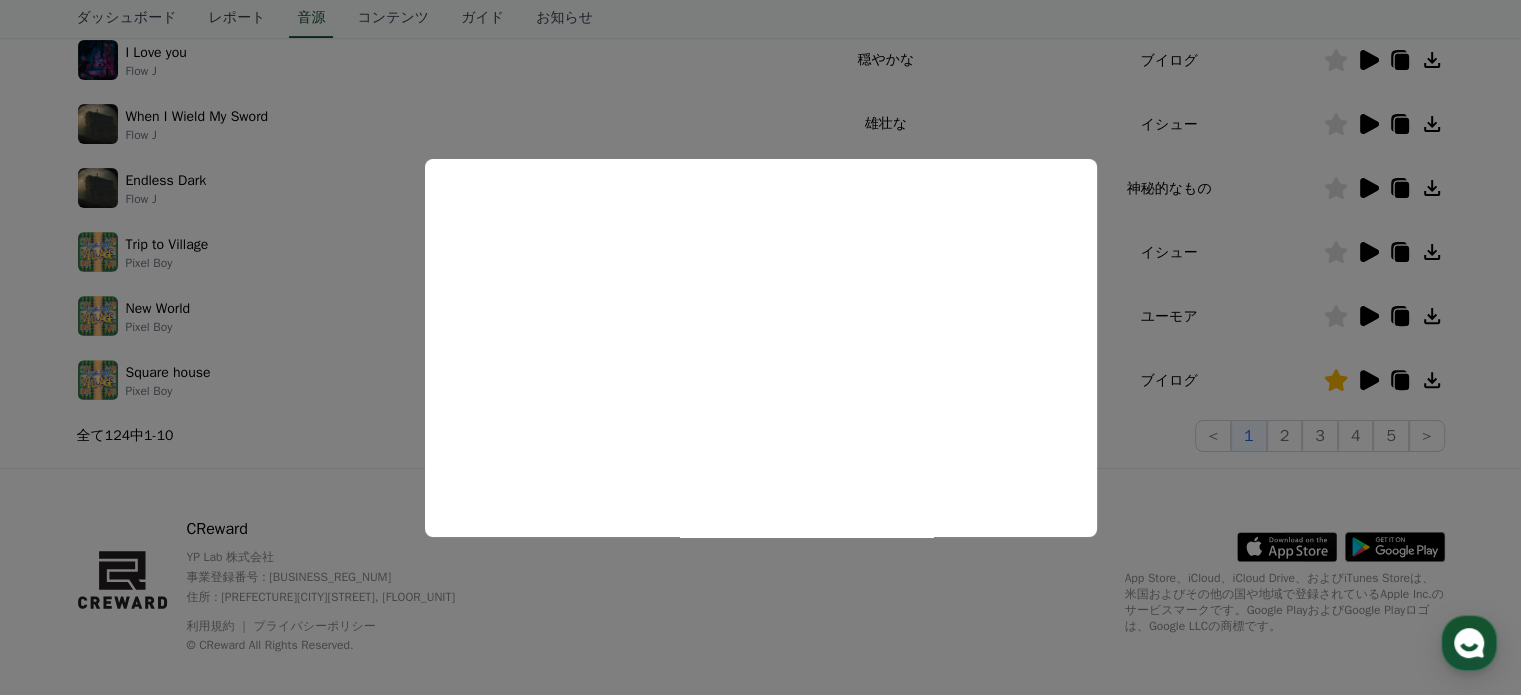 scroll, scrollTop: 657, scrollLeft: 0, axis: vertical 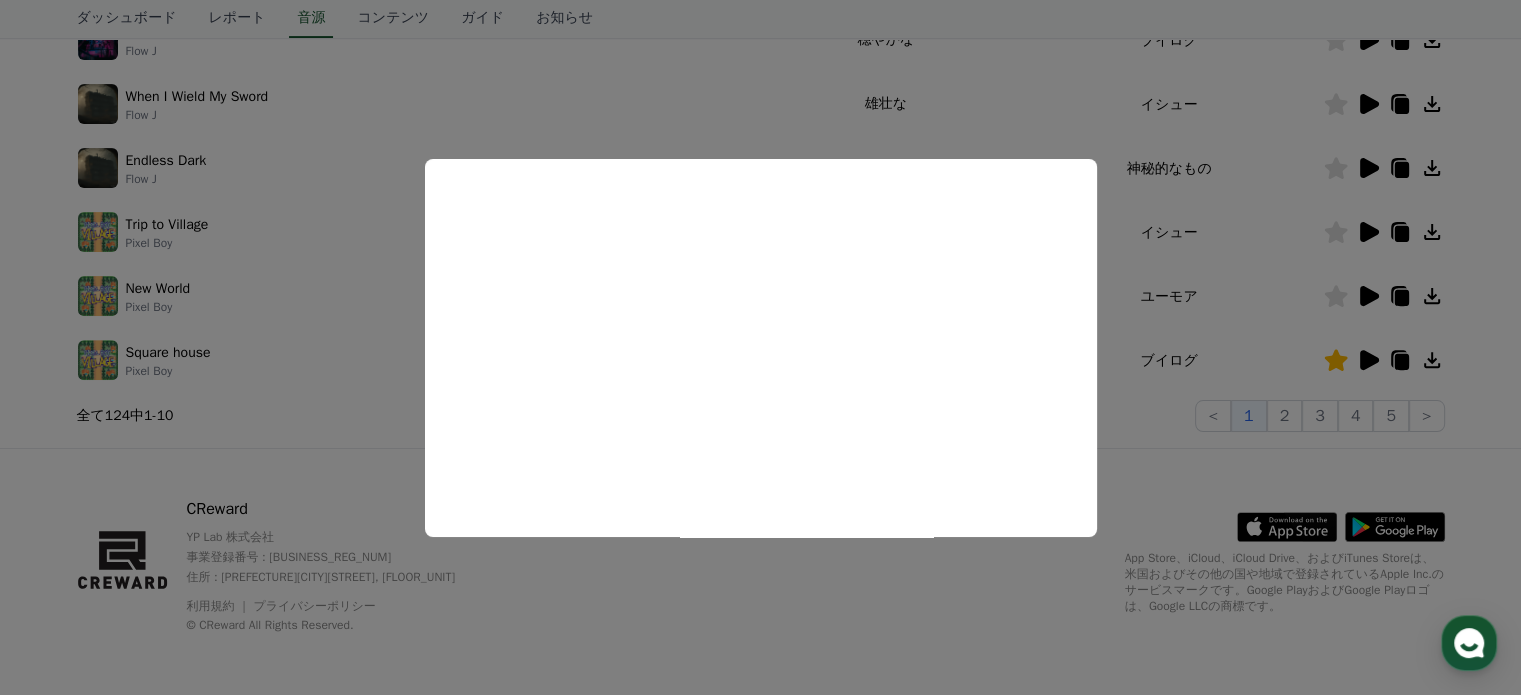click at bounding box center (760, 347) 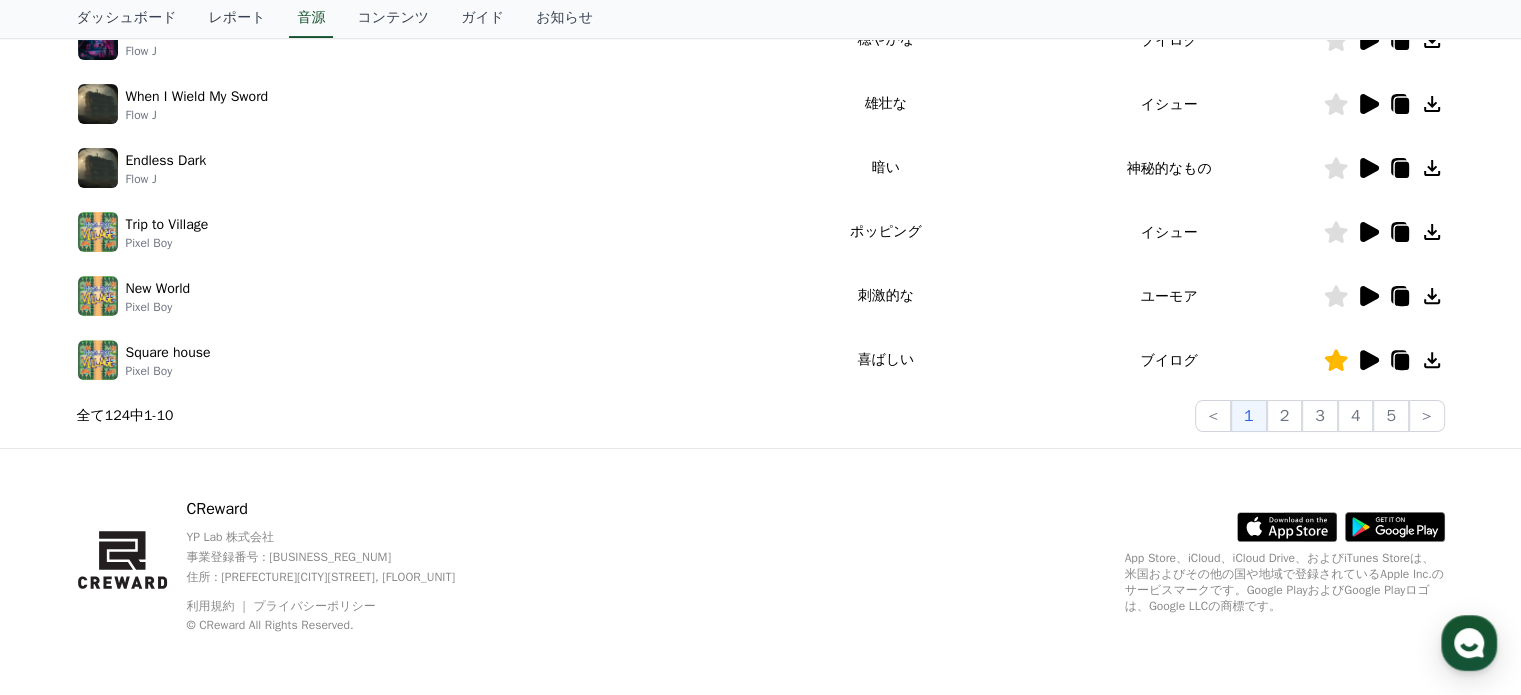 click 